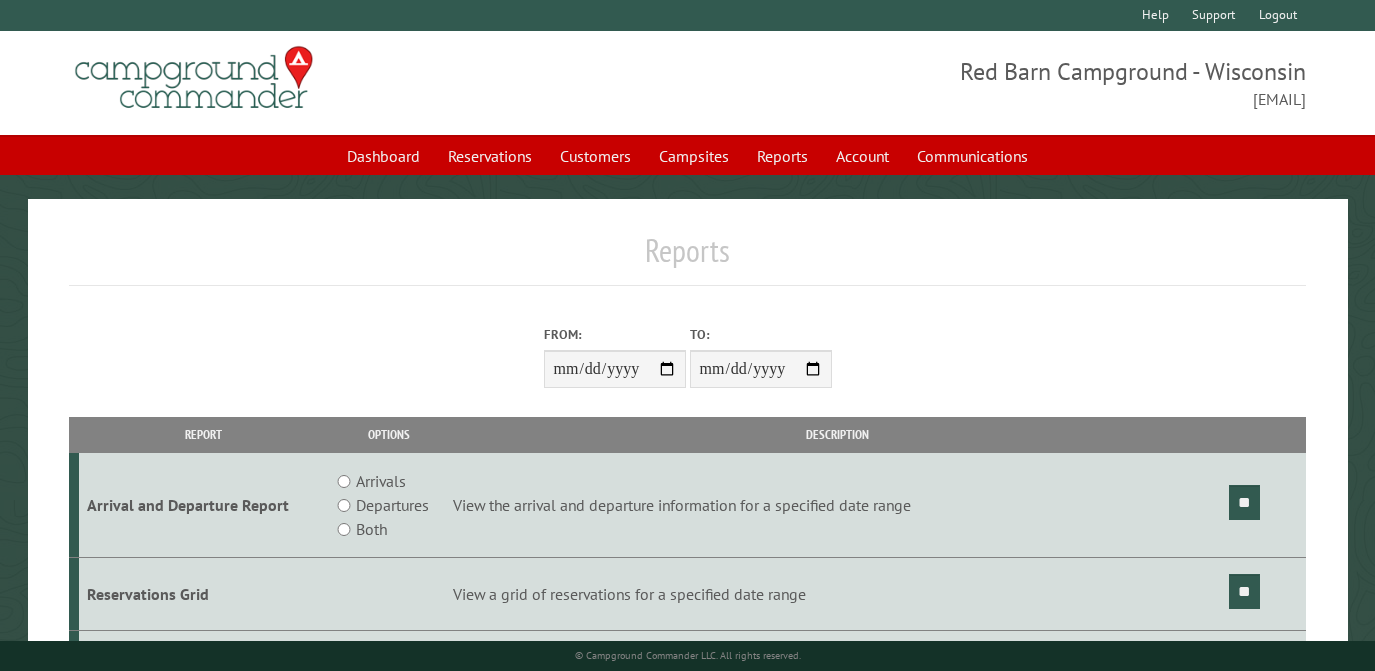 scroll, scrollTop: 272, scrollLeft: 0, axis: vertical 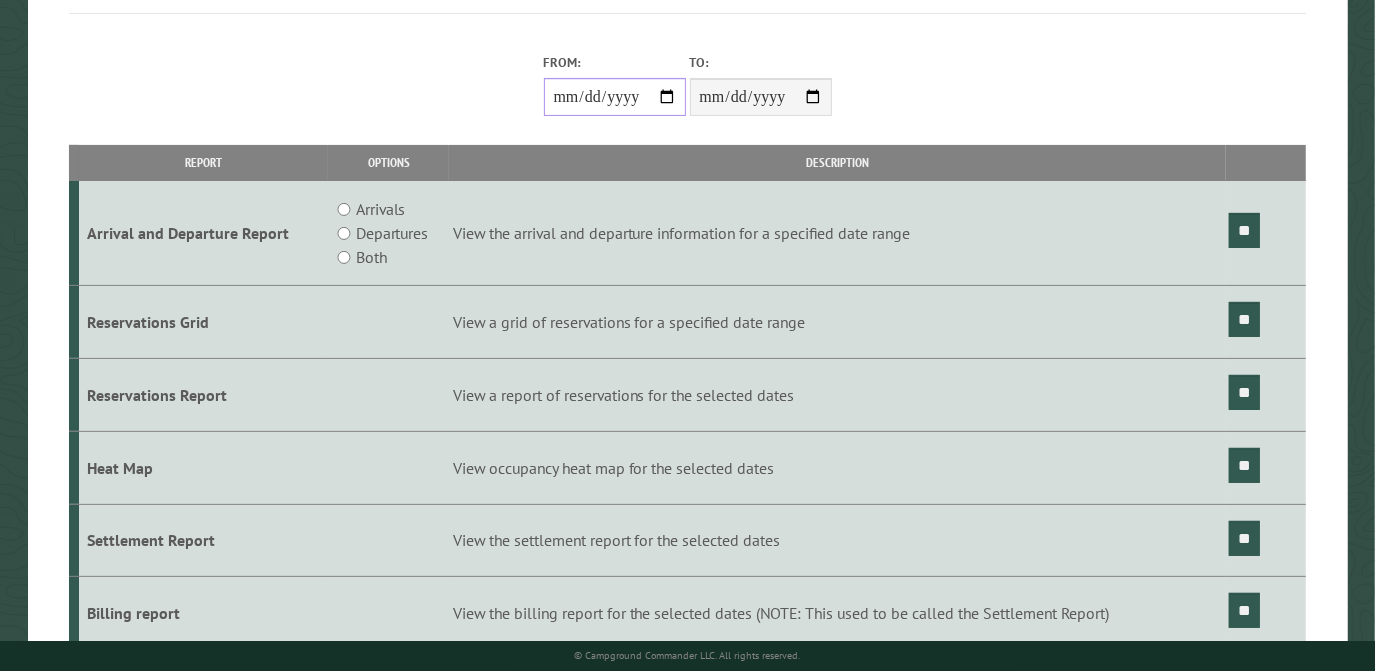 click on "**********" at bounding box center (615, 97) 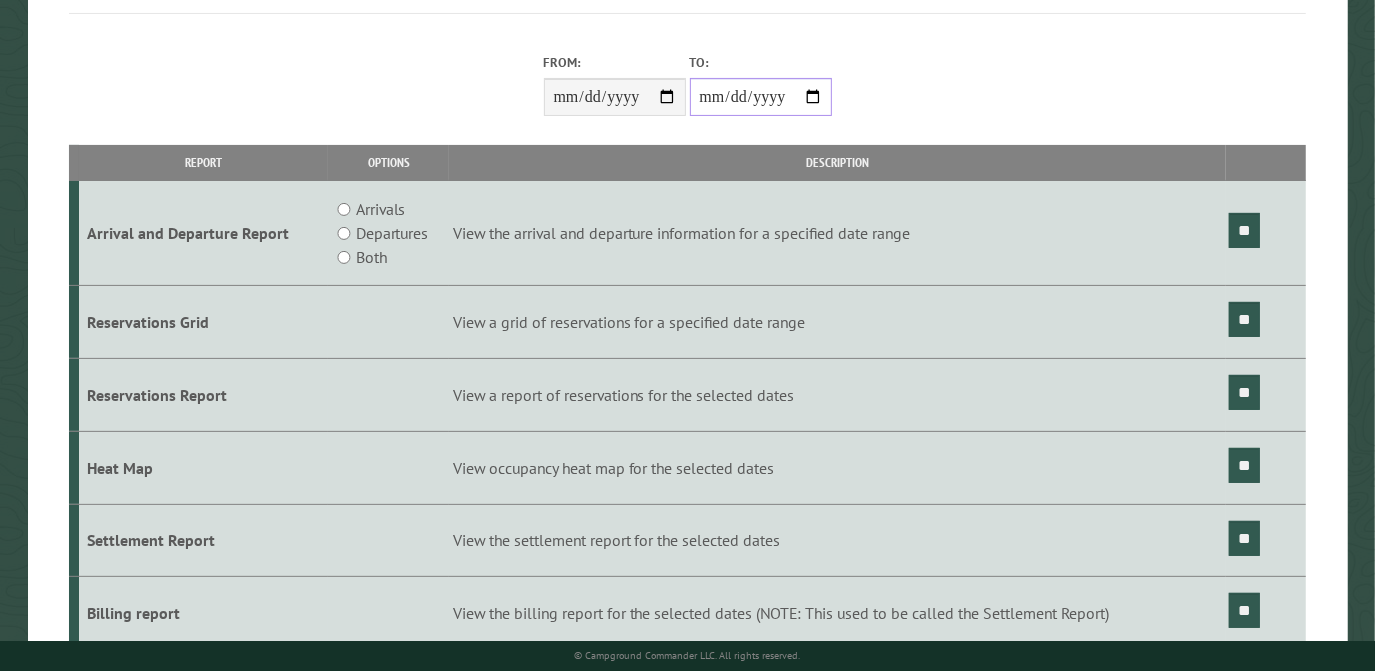 click on "**********" at bounding box center (761, 97) 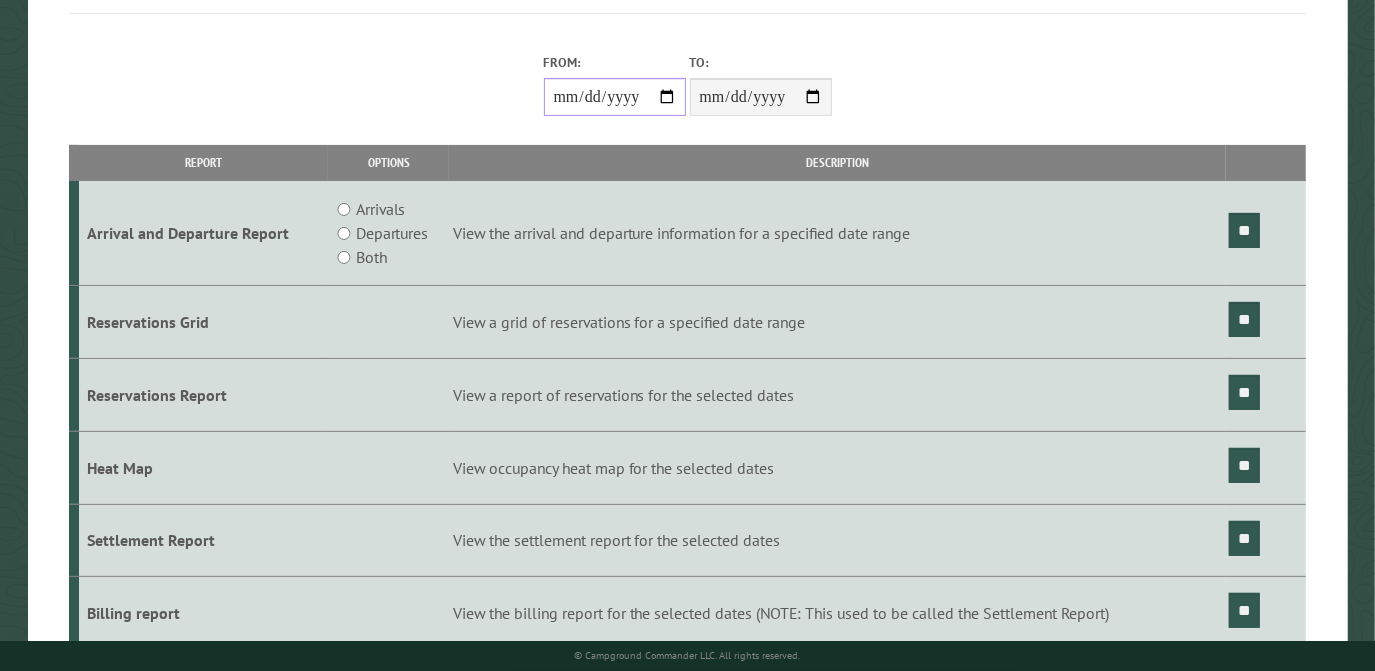 click on "**********" at bounding box center [615, 97] 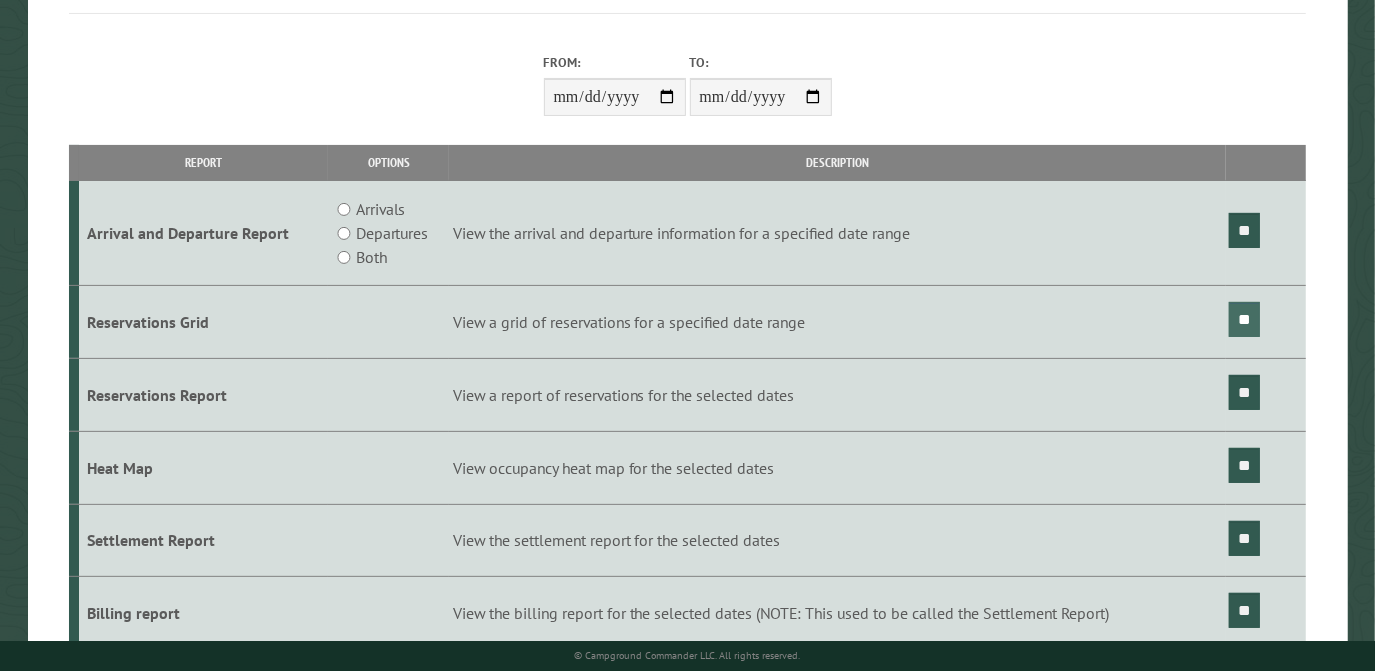 click on "**" at bounding box center [1244, 319] 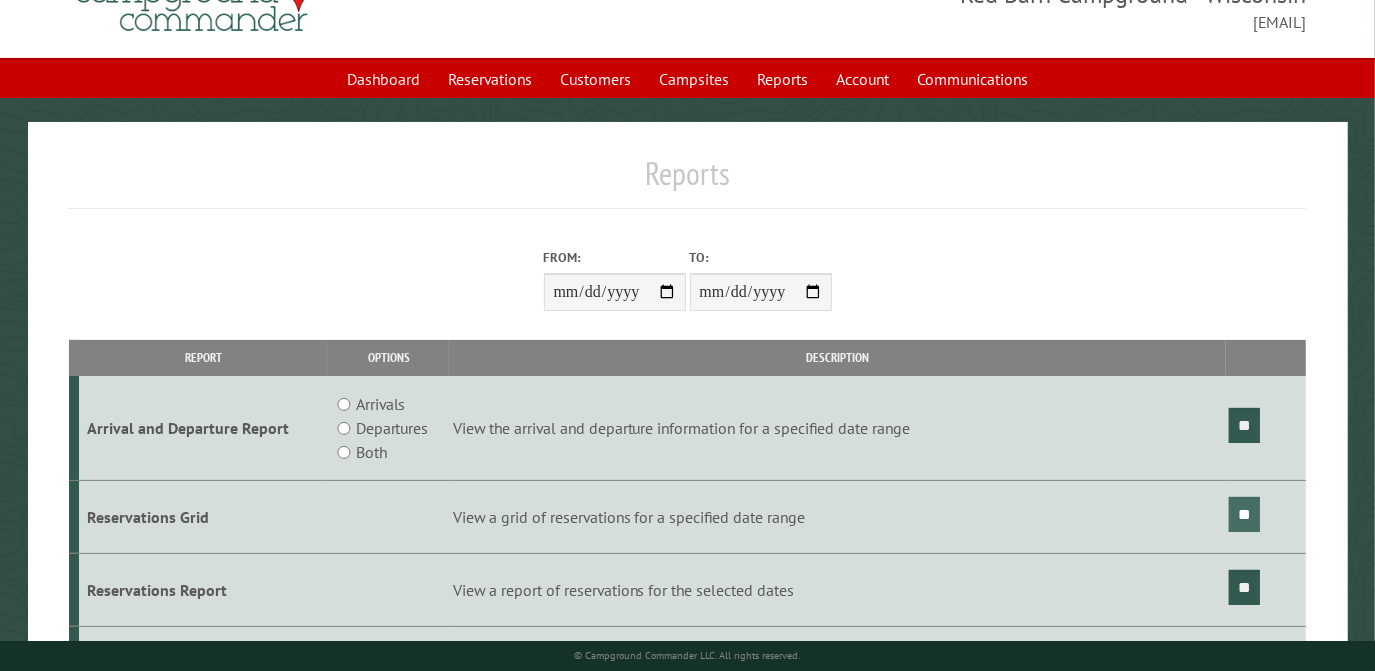 scroll, scrollTop: 0, scrollLeft: 0, axis: both 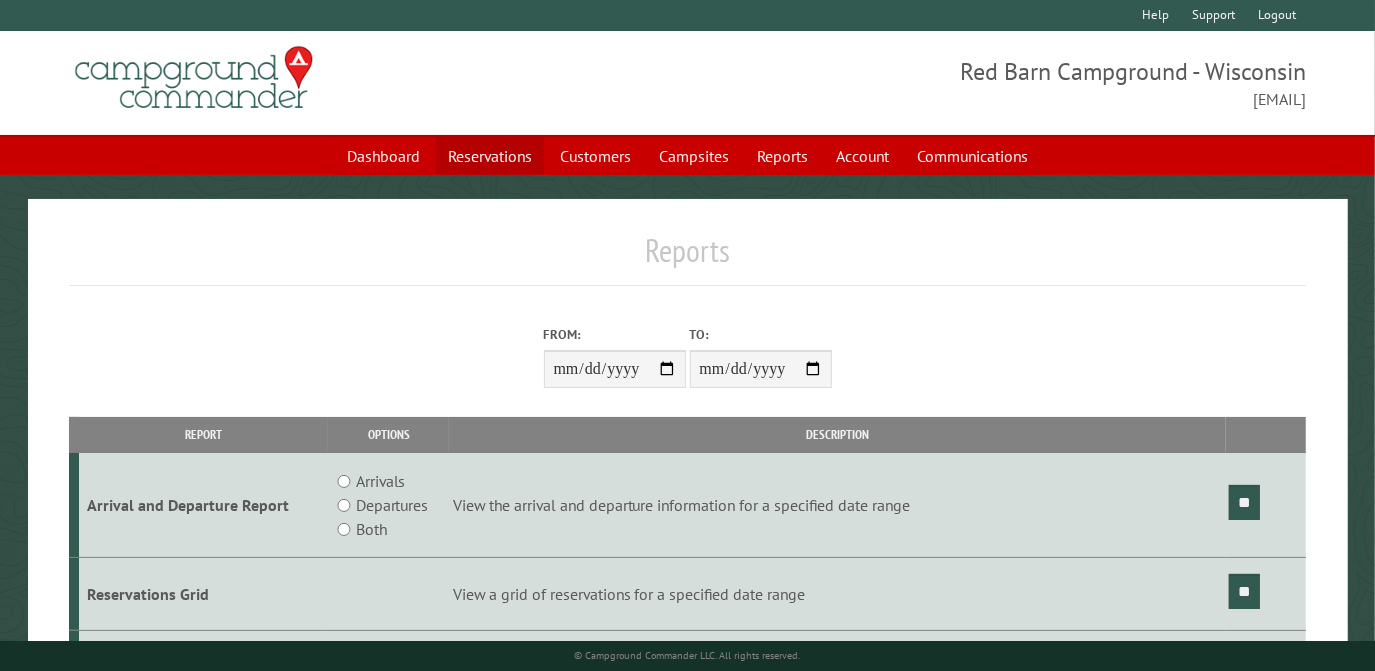 click on "Reservations" at bounding box center (490, 156) 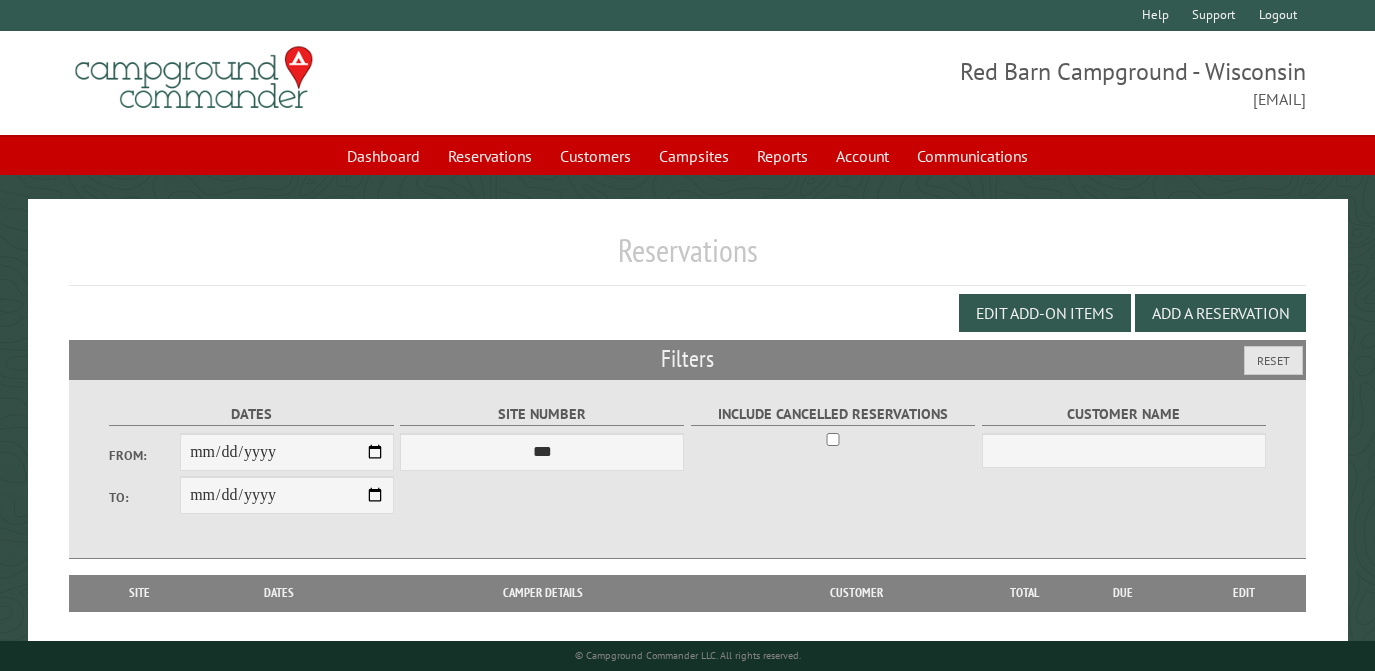 scroll, scrollTop: 0, scrollLeft: 0, axis: both 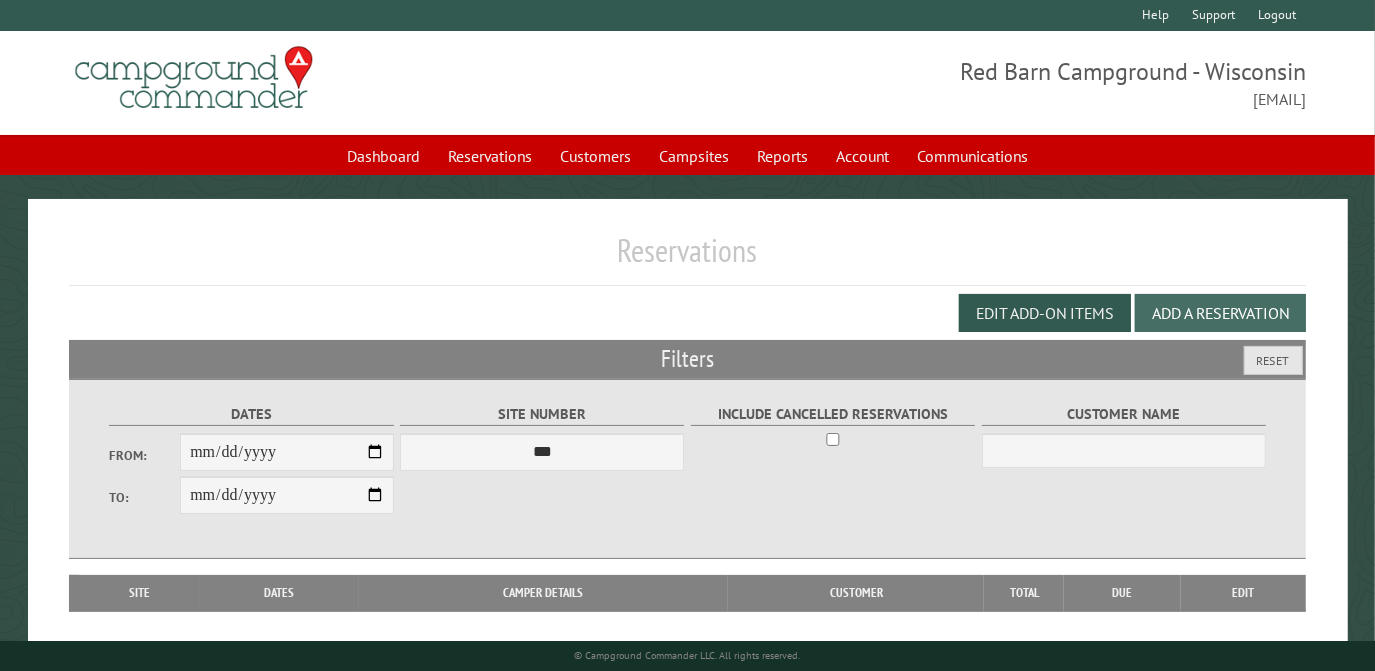 click on "Add a Reservation" at bounding box center [1220, 313] 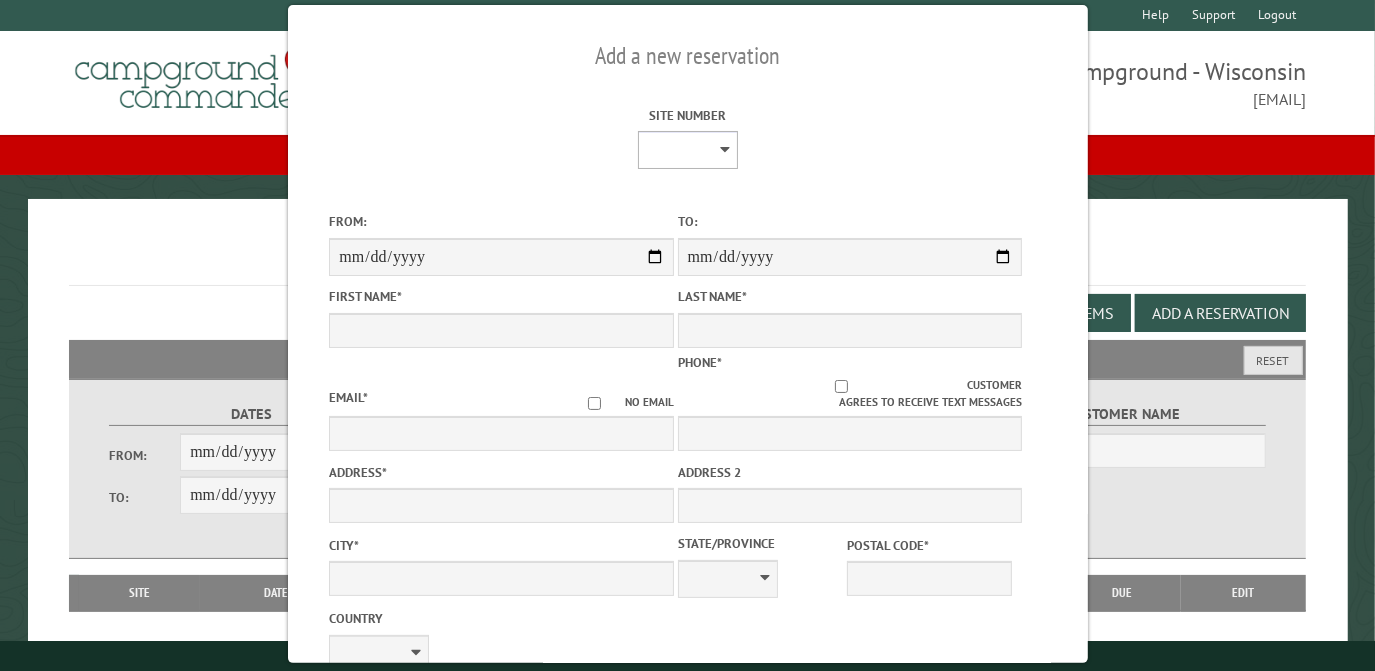 click on "* * * * * * * * ** ** ** ** ** ** ** ** ** ** ** ** ** ** ** ** ** *** *** *** *** *** *** *** *** *** *** *** *** *** *** *** *** *** *** *** *** *** *** *** *** *** *** *** *** *** *** *** *** *** *** *** *** * * * * * * ***** ** ** ** ****" at bounding box center [687, 150] 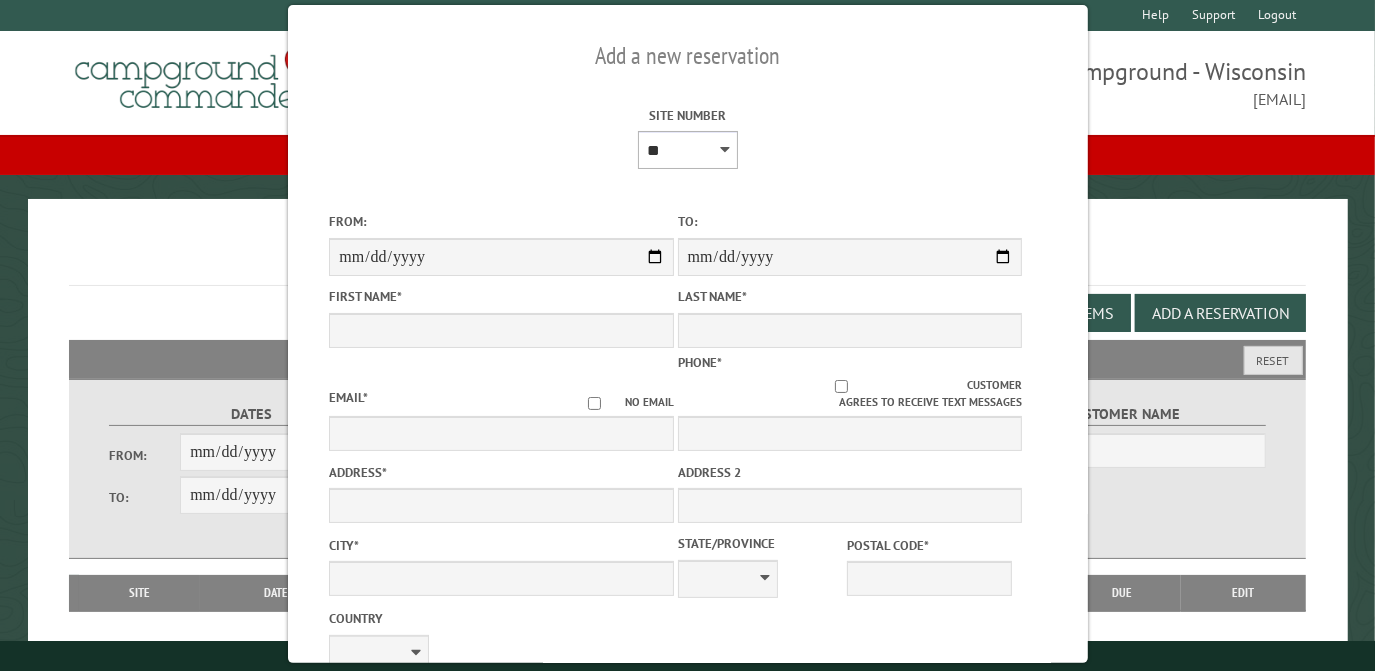 click on "* * * * * * * * ** ** ** ** ** ** ** ** ** ** ** ** ** ** ** ** ** *** *** *** *** *** *** *** *** *** *** *** *** *** *** *** *** *** *** *** *** *** *** *** *** *** *** *** *** *** *** *** *** *** *** *** *** * * * * * * ***** ** ** ** ****" at bounding box center [687, 150] 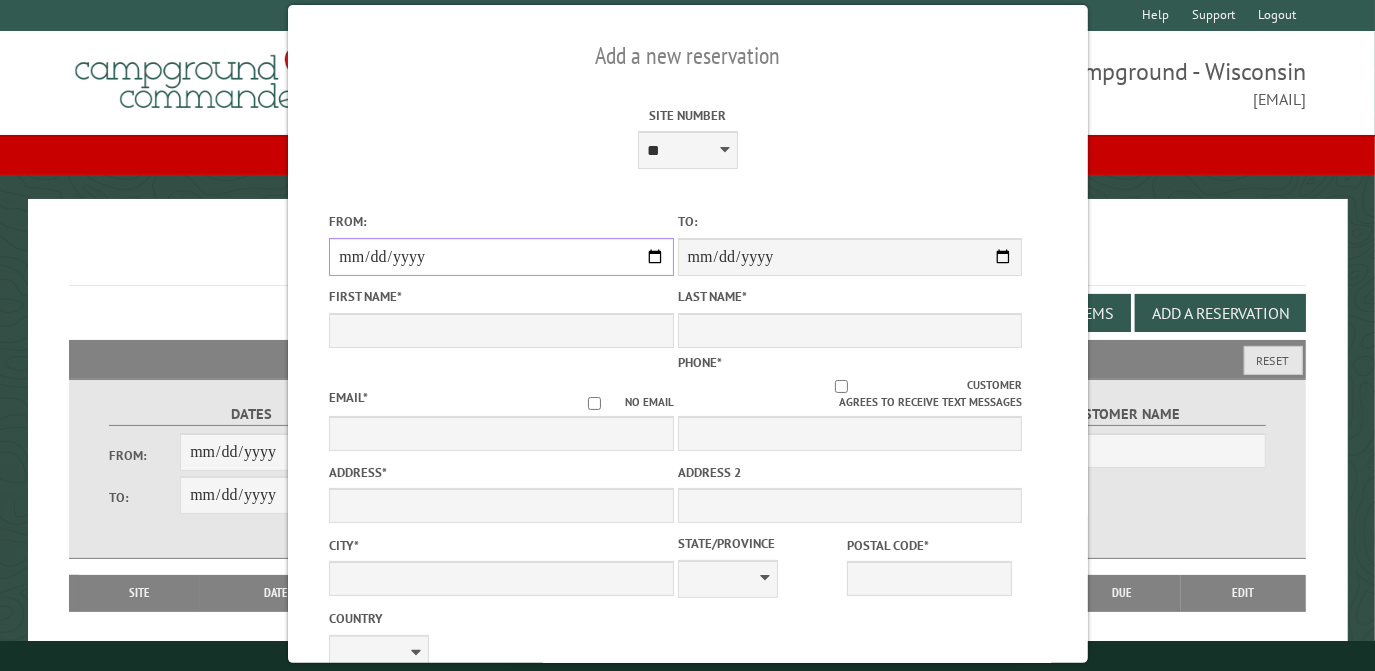 drag, startPoint x: 422, startPoint y: 243, endPoint x: 512, endPoint y: 221, distance: 92.64988 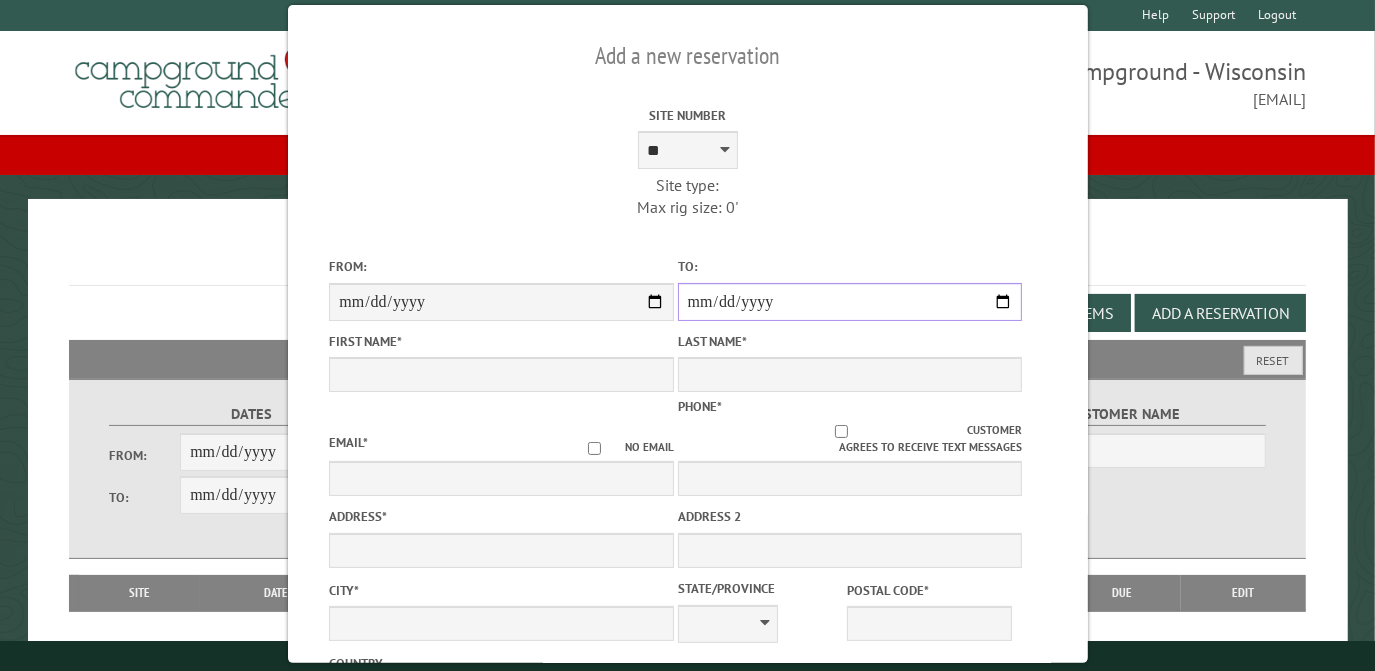 click on "**********" at bounding box center [849, 302] 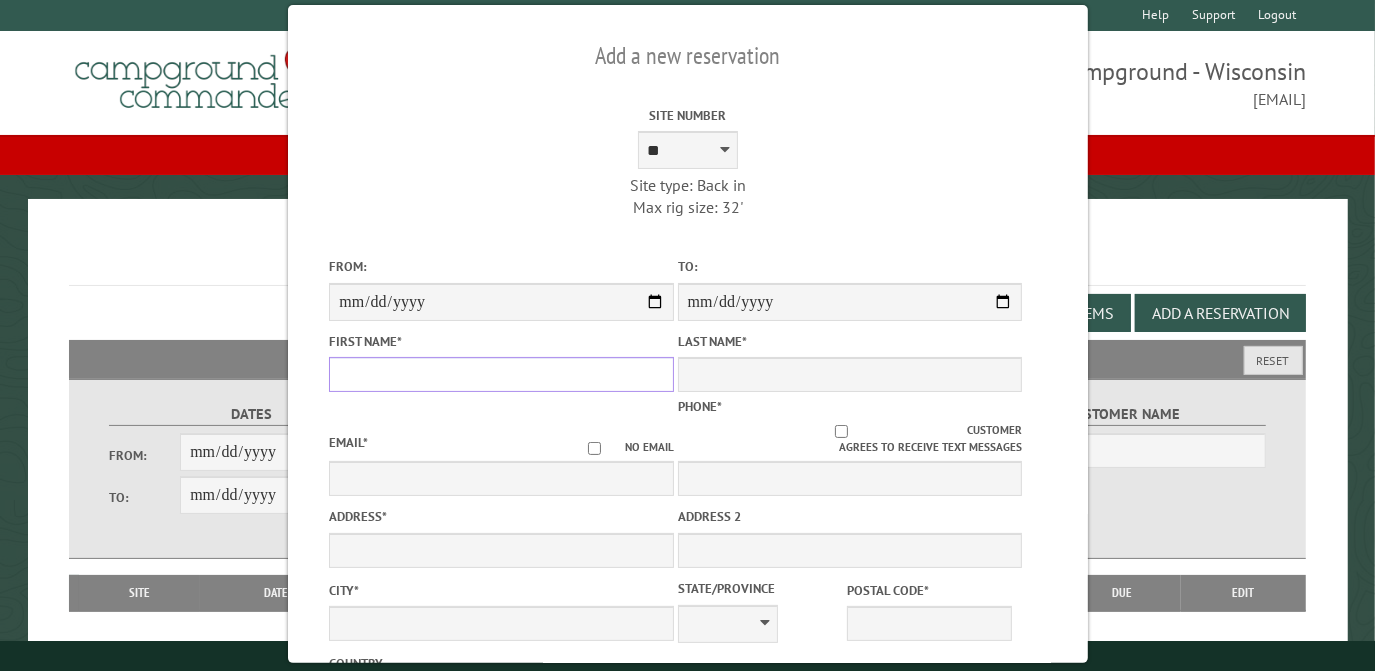 click on "First Name *" at bounding box center [501, 374] 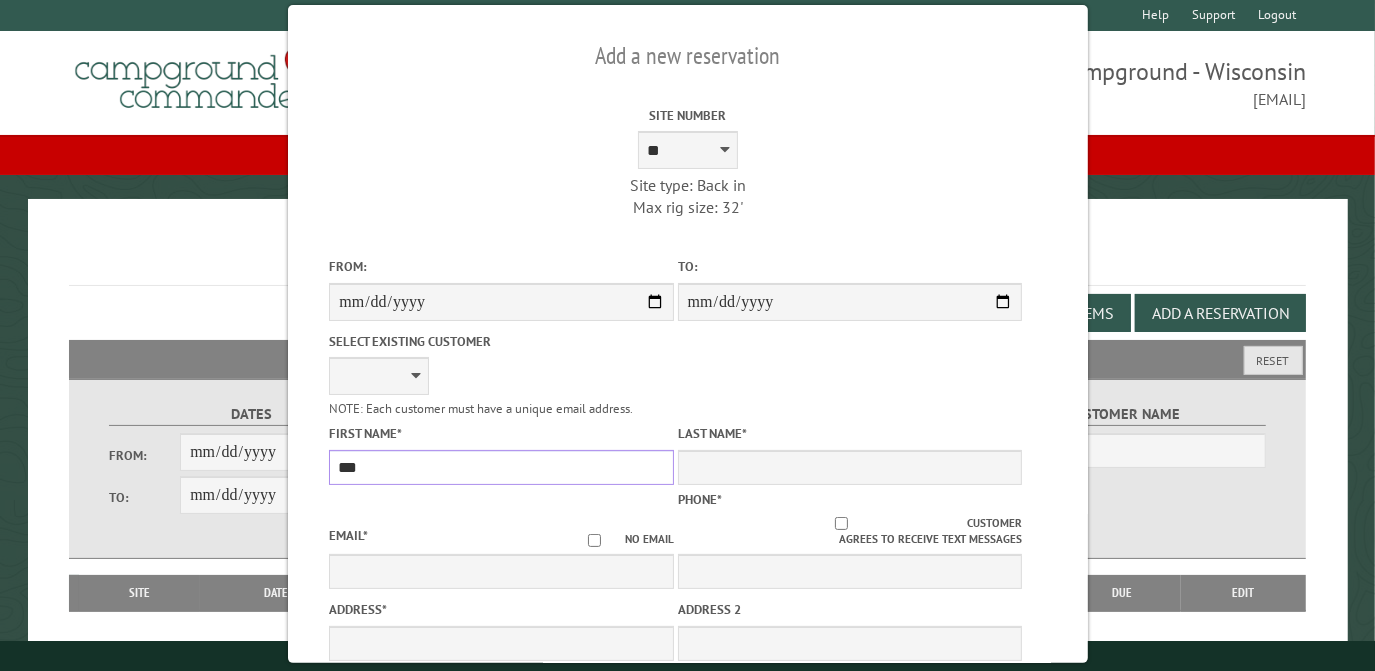 type on "***" 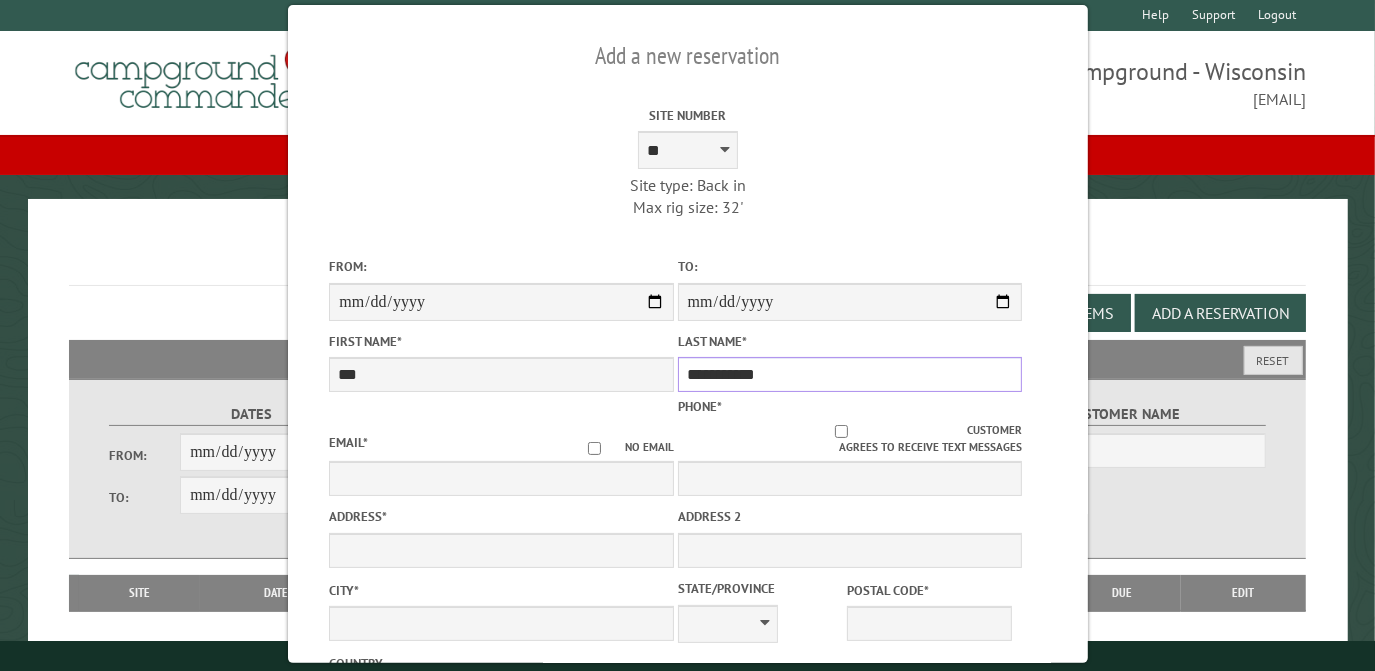 type on "**********" 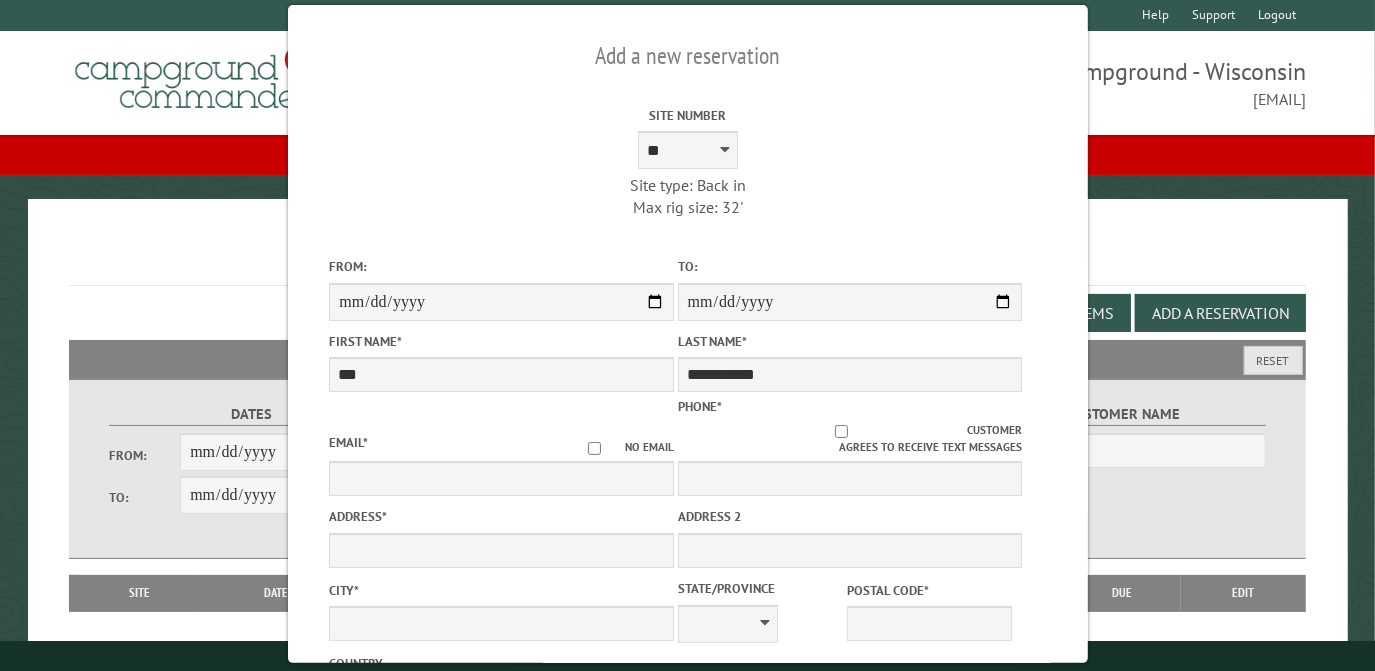 click on "Email *
No email" at bounding box center (501, 467) 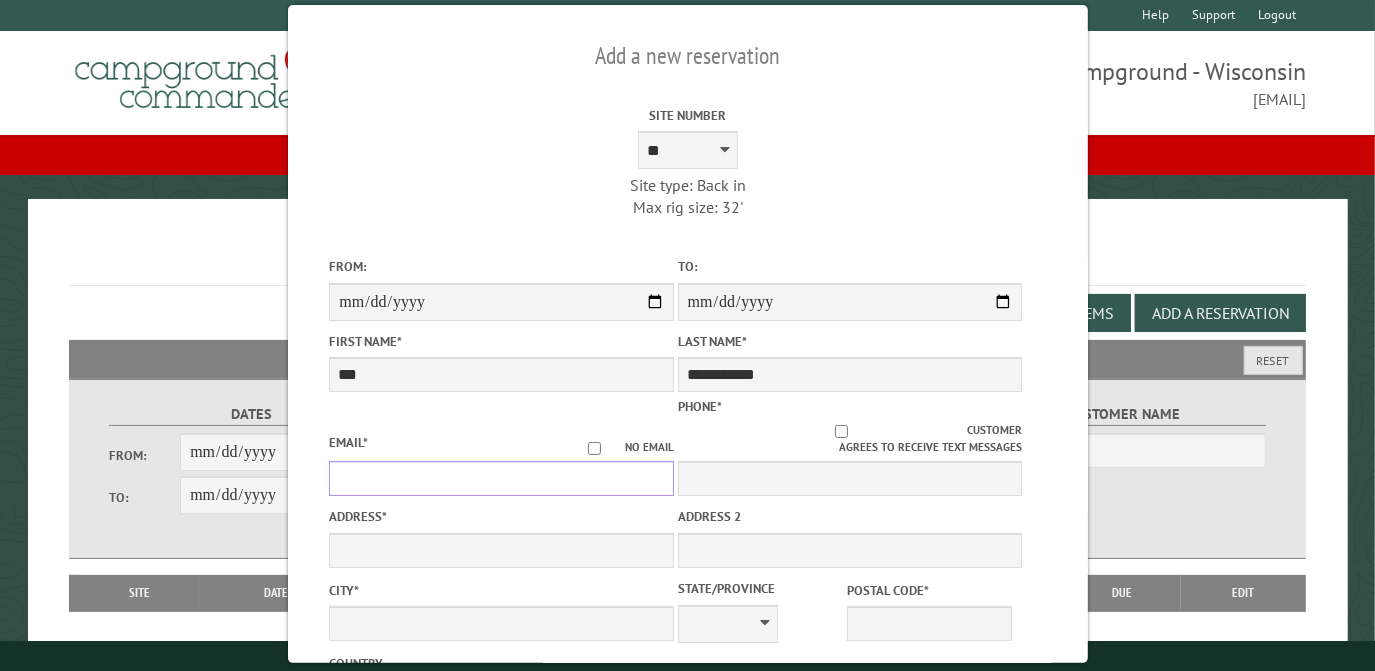 click on "Email *" at bounding box center (501, 478) 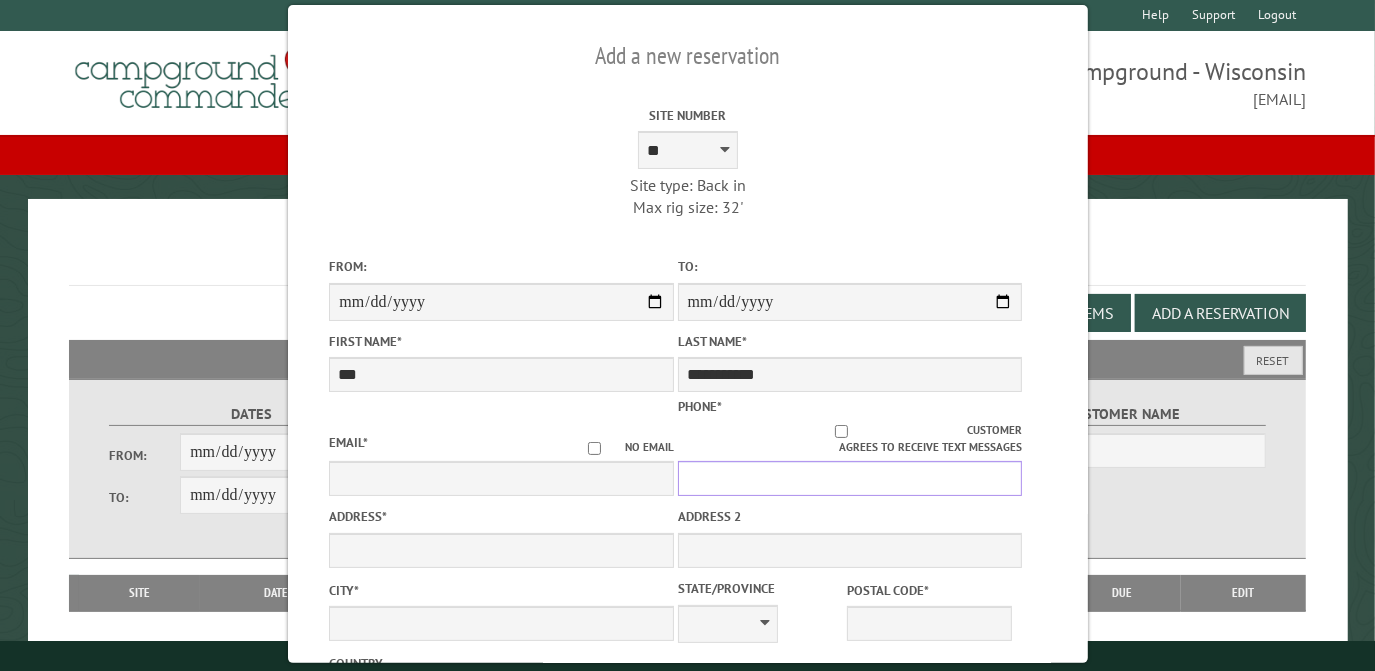 click on "Phone *" at bounding box center (849, 478) 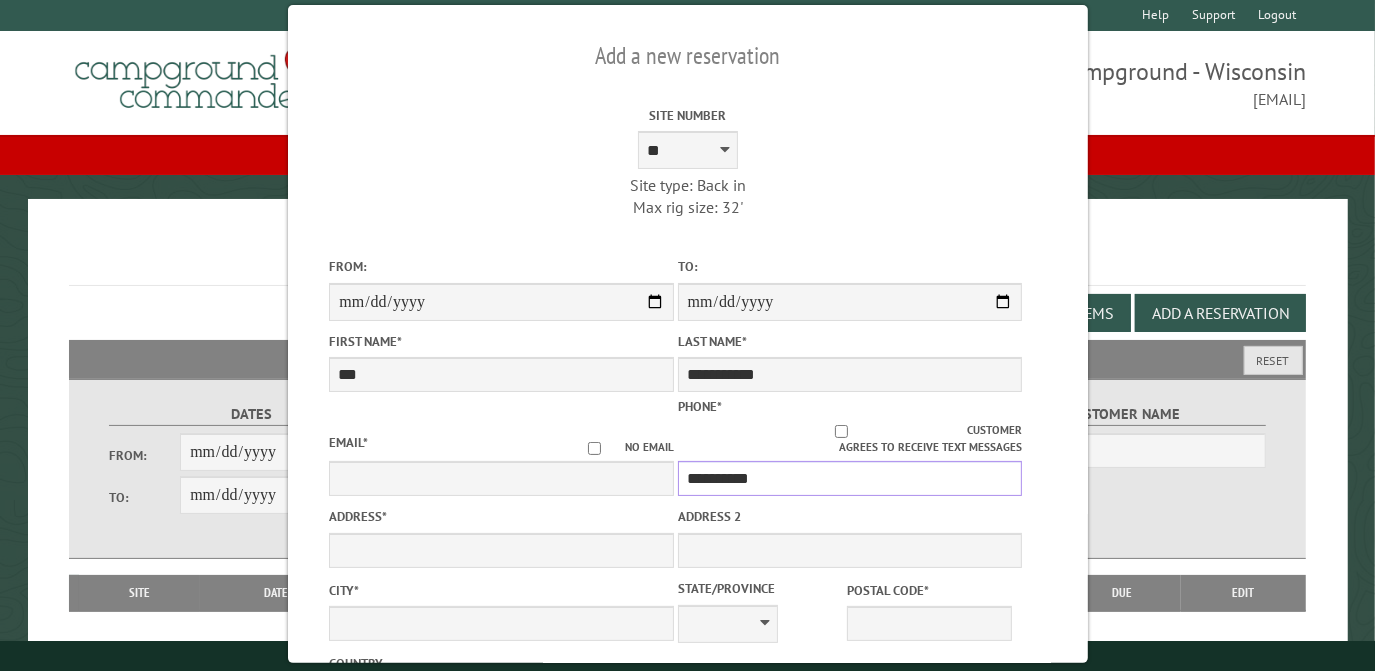 type on "**********" 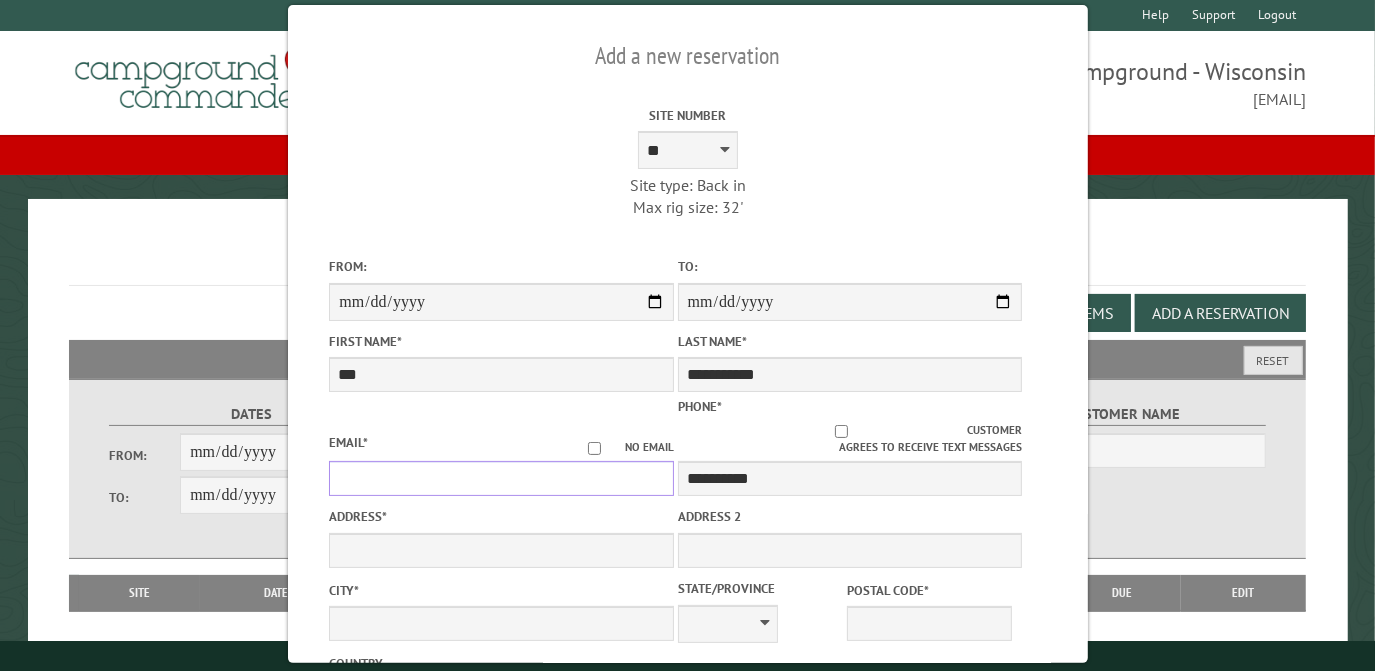 click on "Email *" at bounding box center (501, 478) 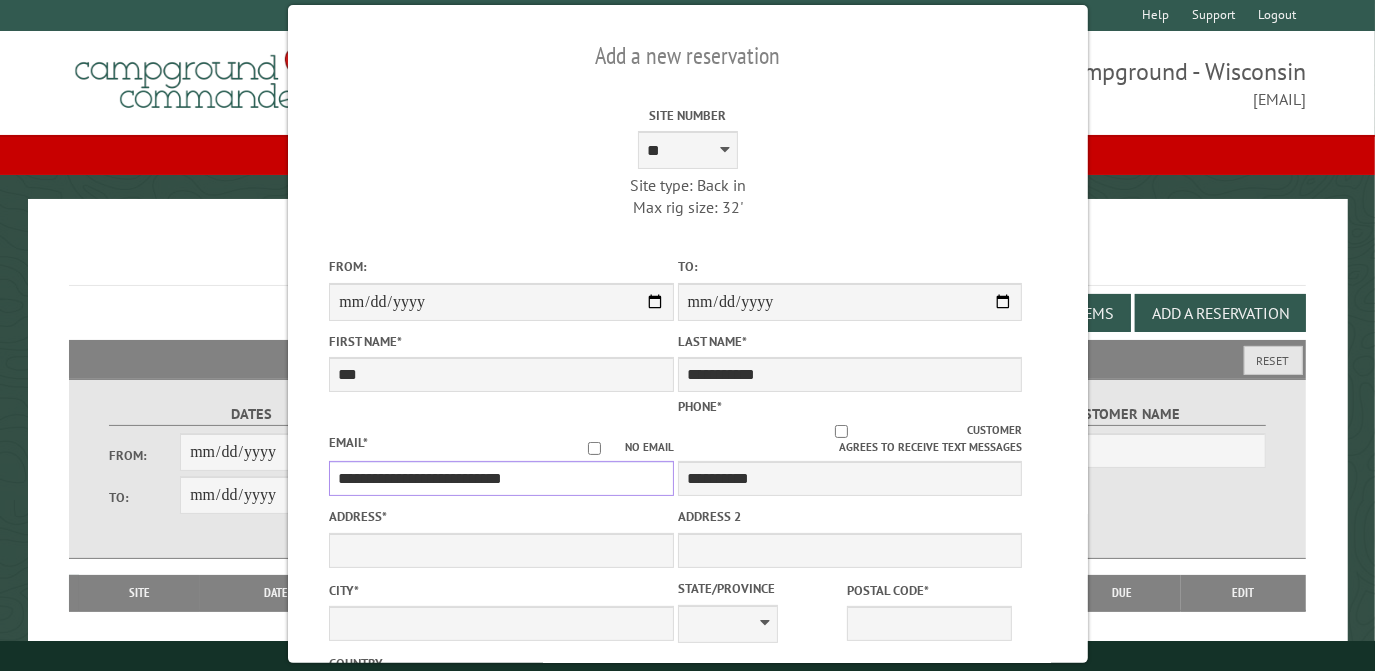 type on "**********" 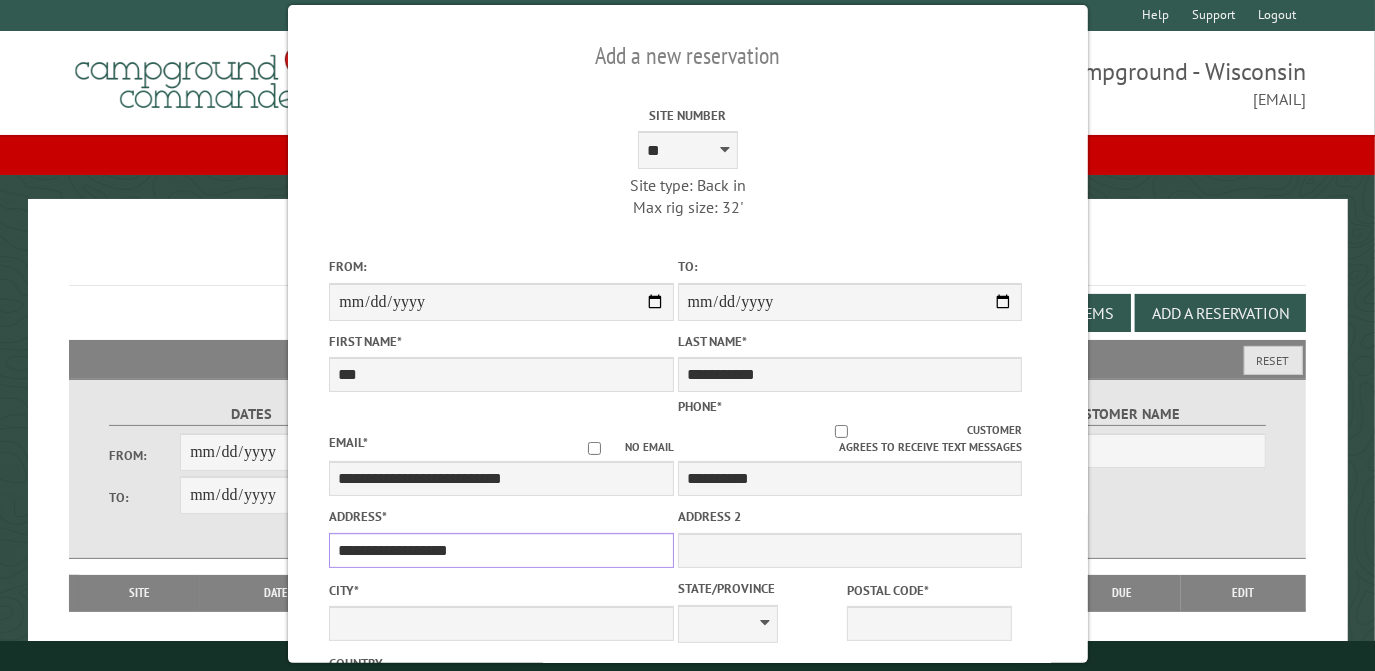type on "**********" 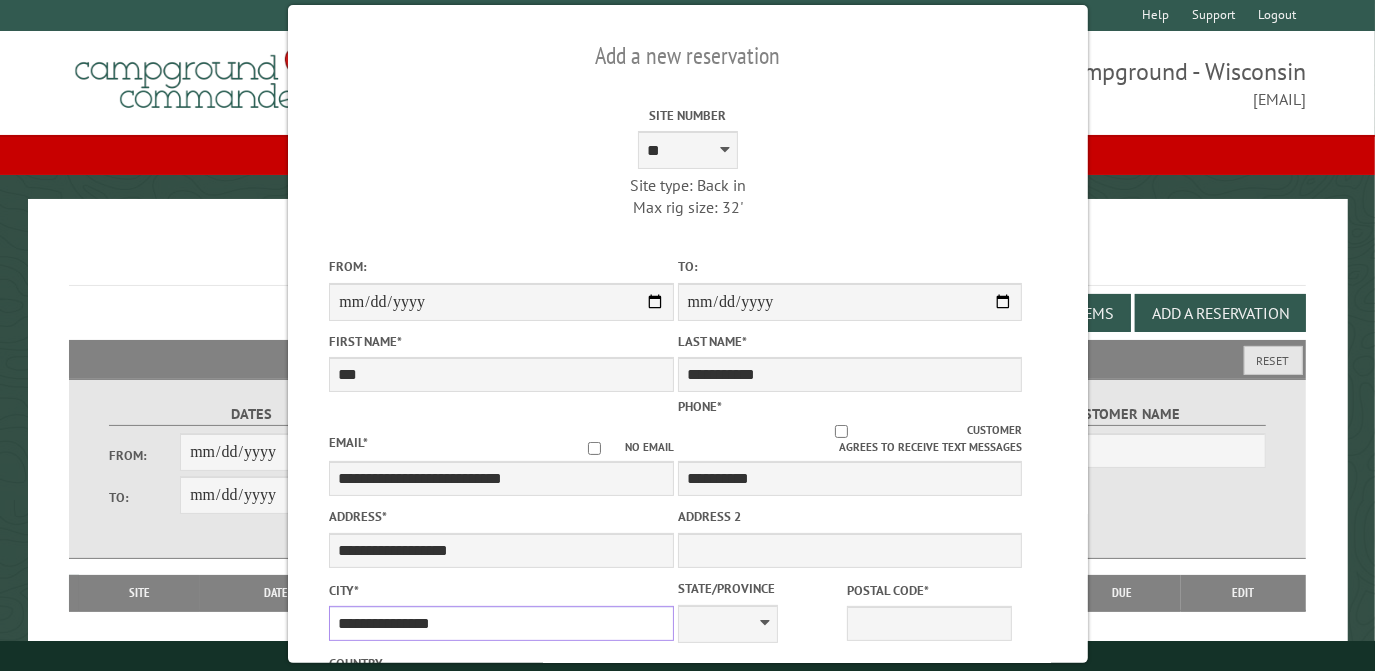 type on "**********" 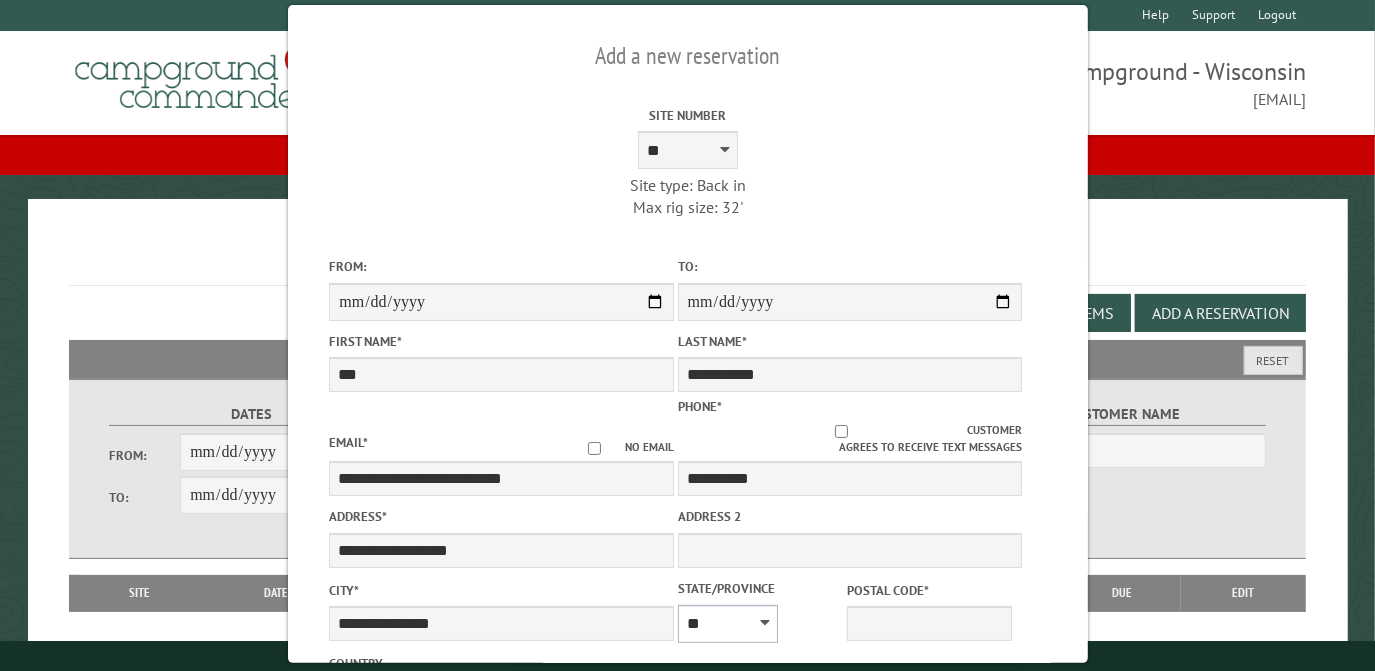 select on "**" 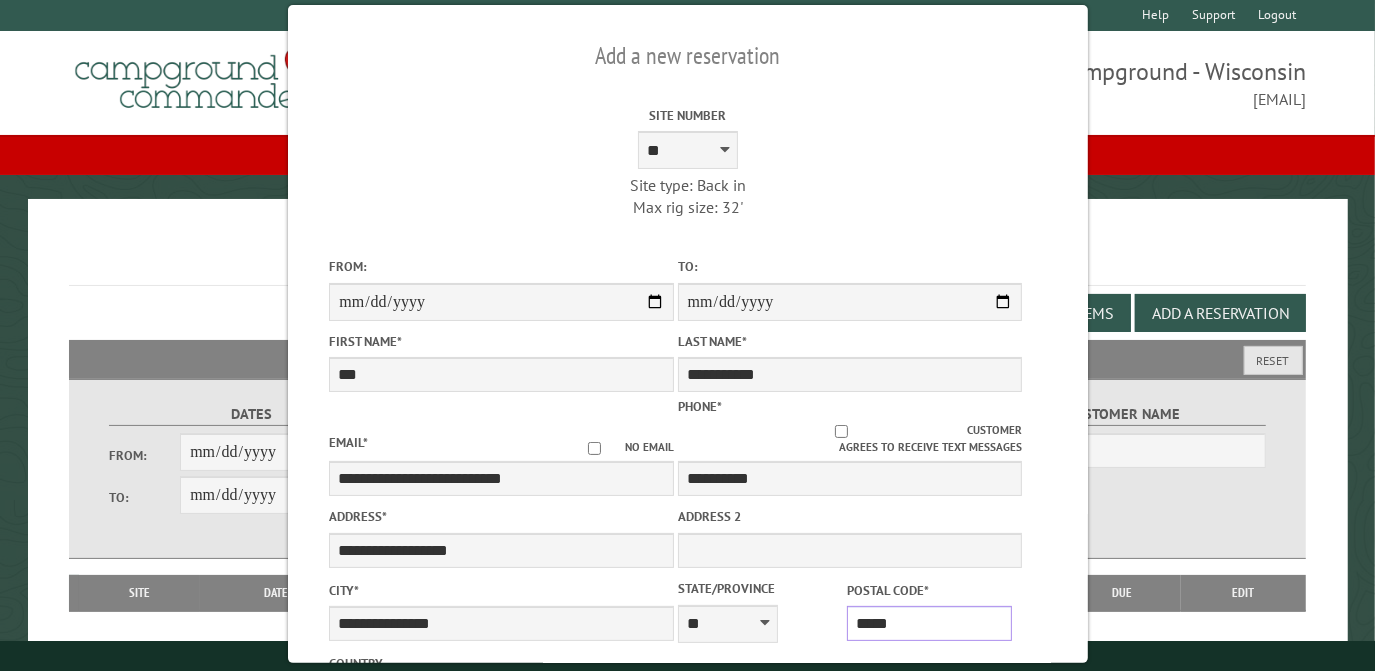 type on "*****" 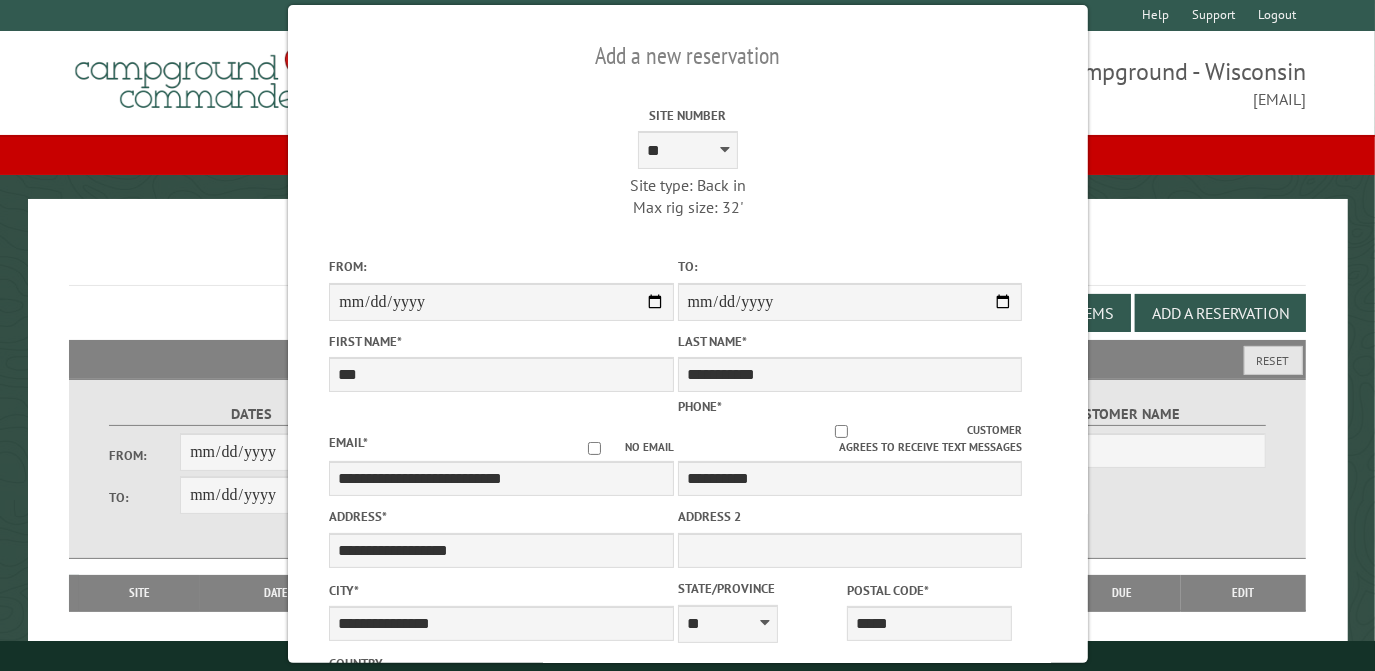 scroll, scrollTop: 352, scrollLeft: 0, axis: vertical 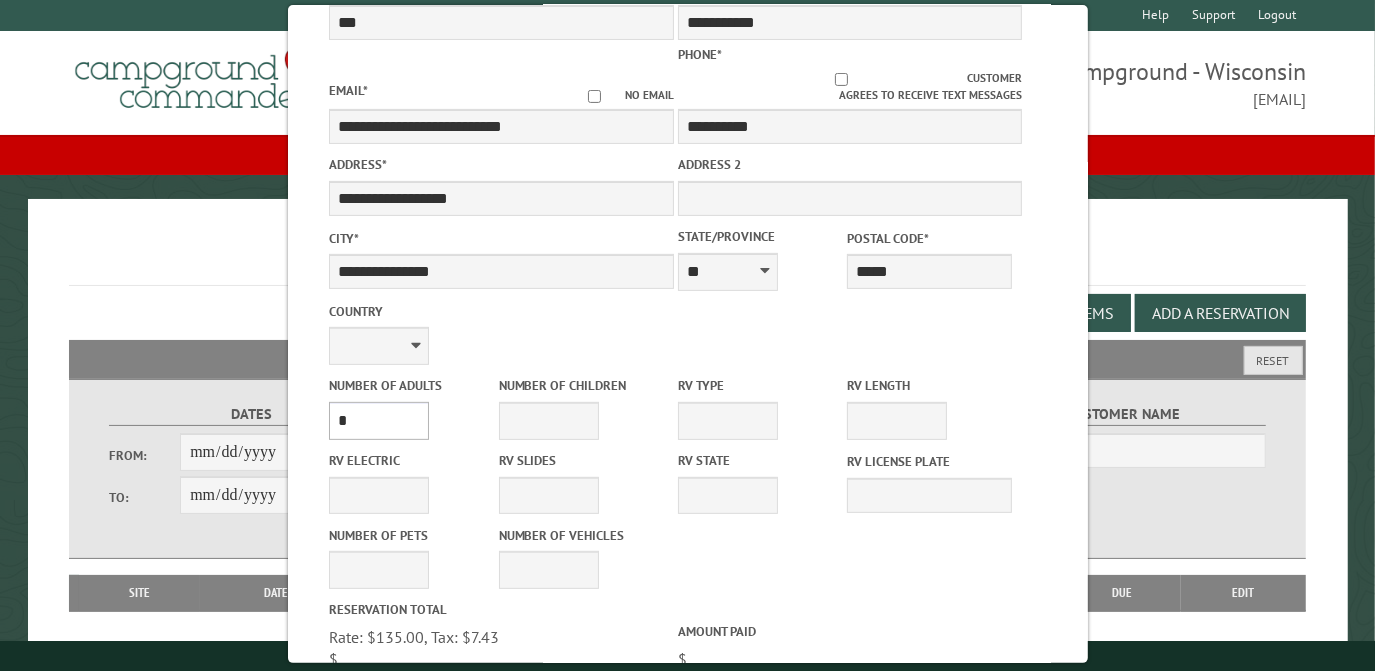 click on "* * * * * * * * * * **" at bounding box center [379, 421] 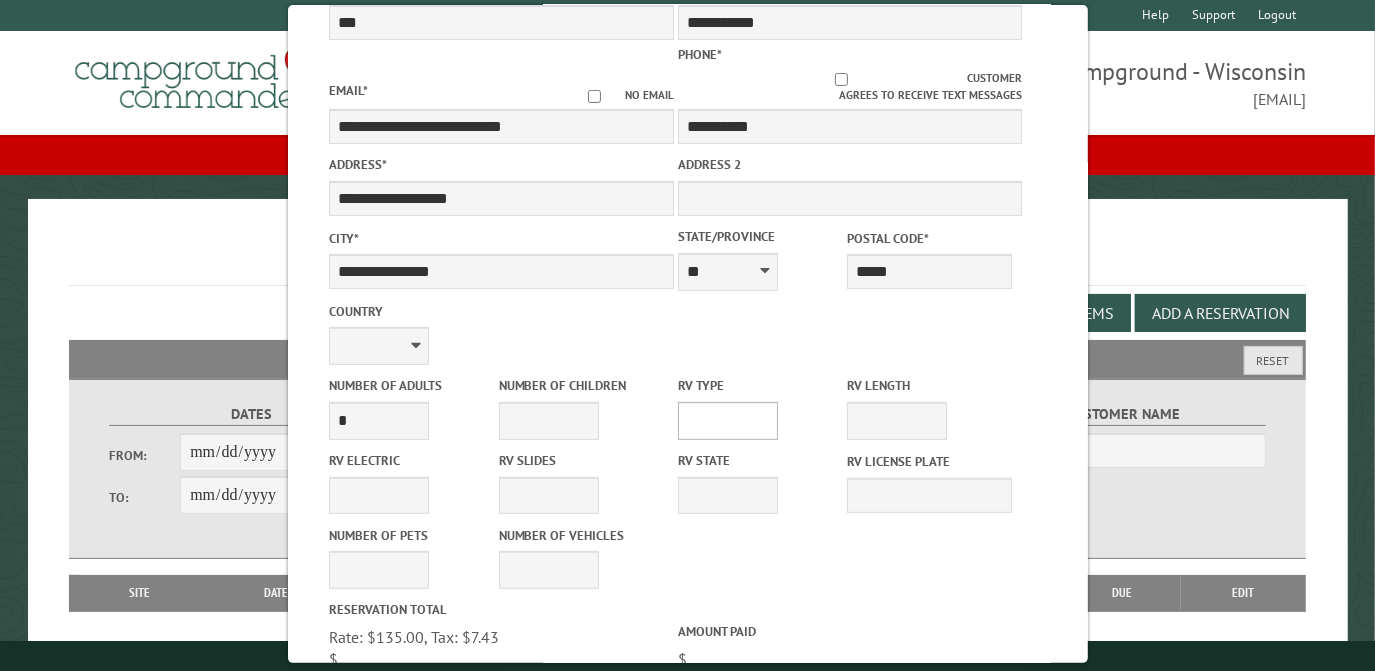 click on "**********" at bounding box center [727, 421] 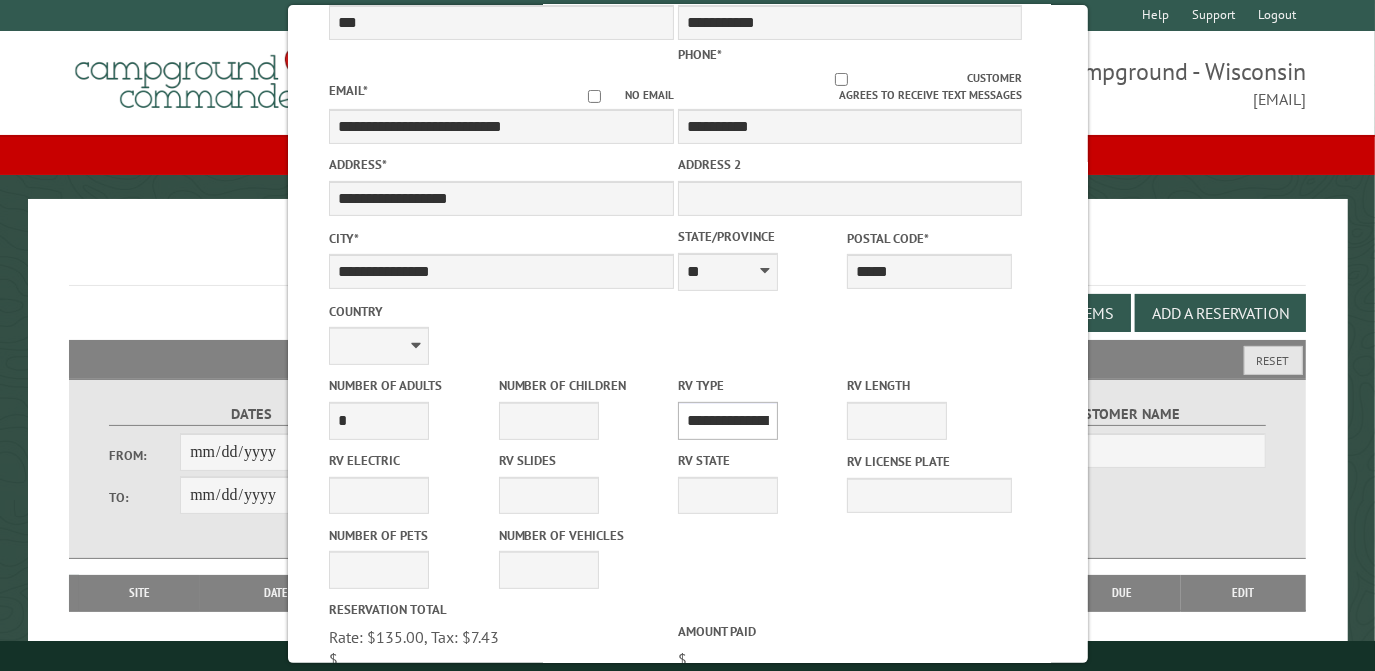 click on "**********" at bounding box center (727, 421) 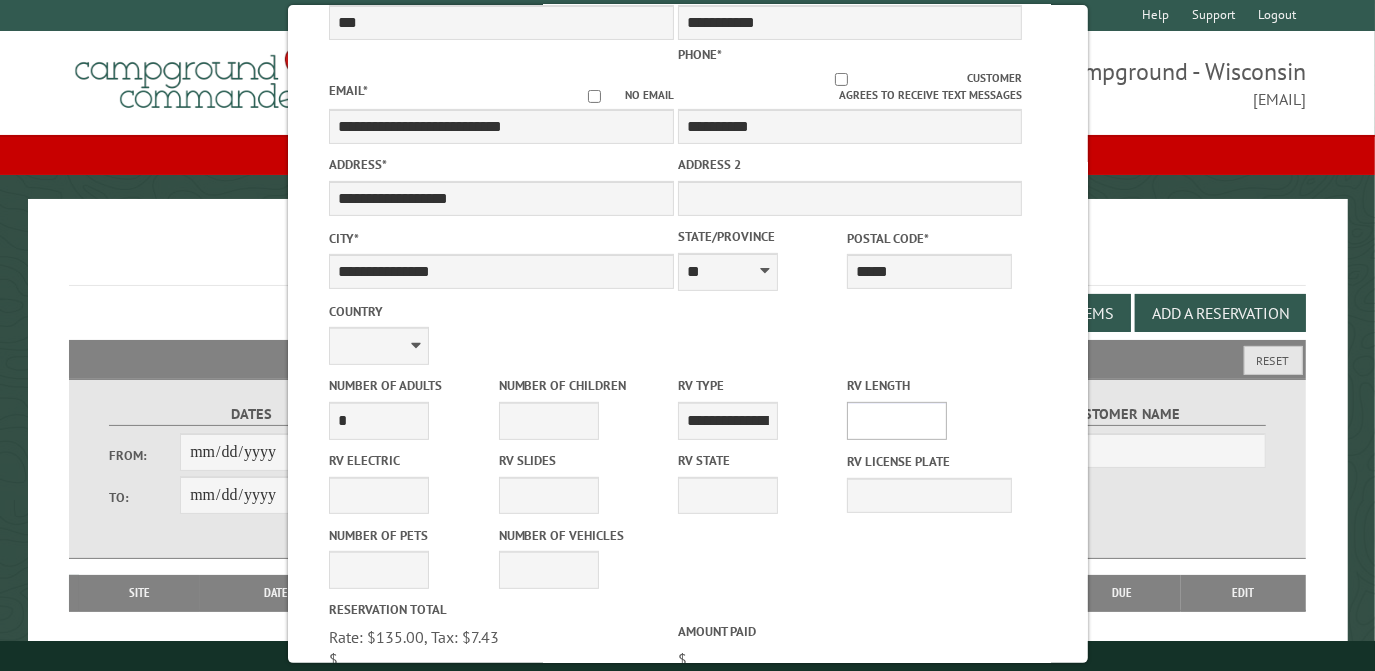click on "* ** ** ** ** ** ** ** ** ** ** **" at bounding box center (896, 421) 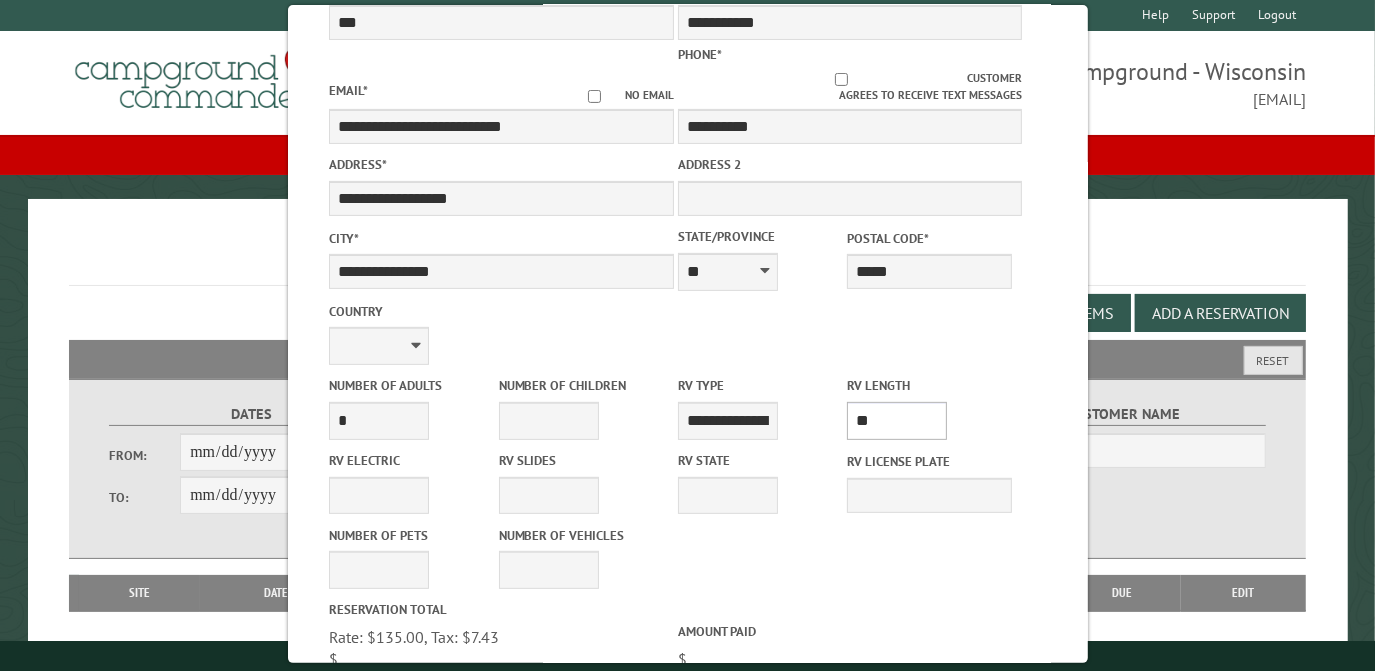 click on "* ** ** ** ** ** ** ** ** ** ** **" at bounding box center (896, 421) 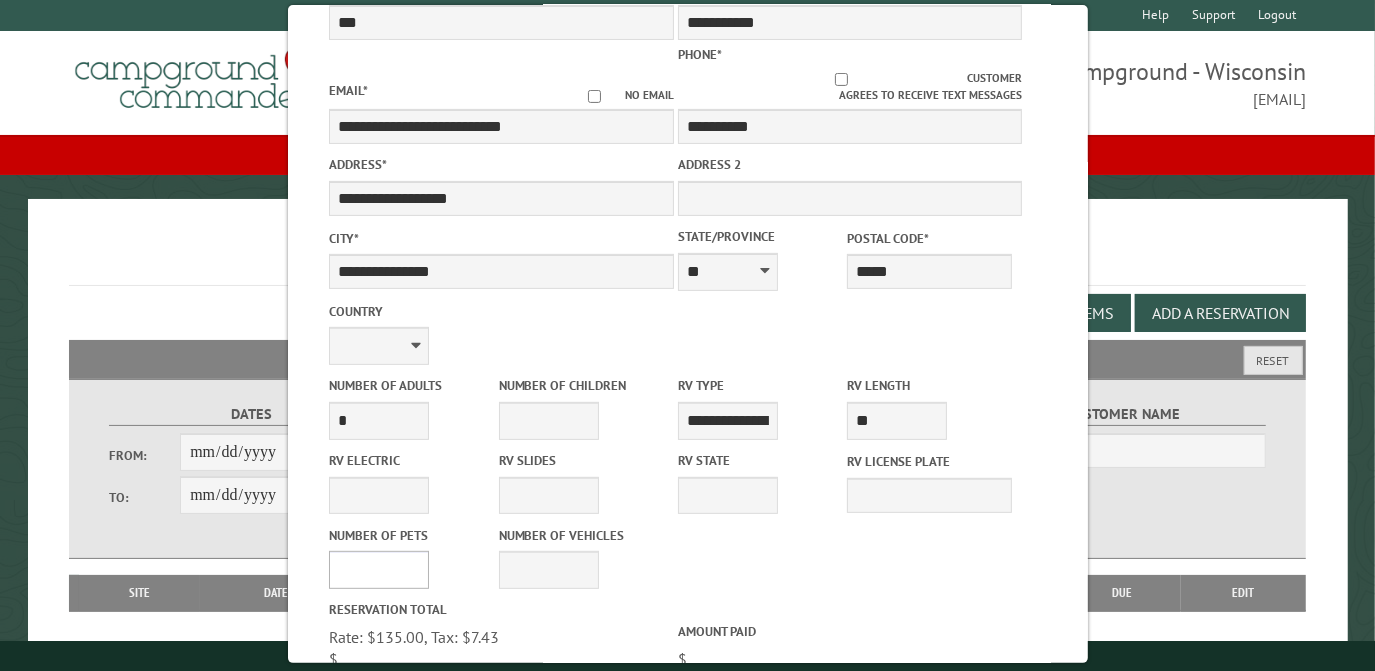 click on "* * * * * * * * * * **" at bounding box center (379, 570) 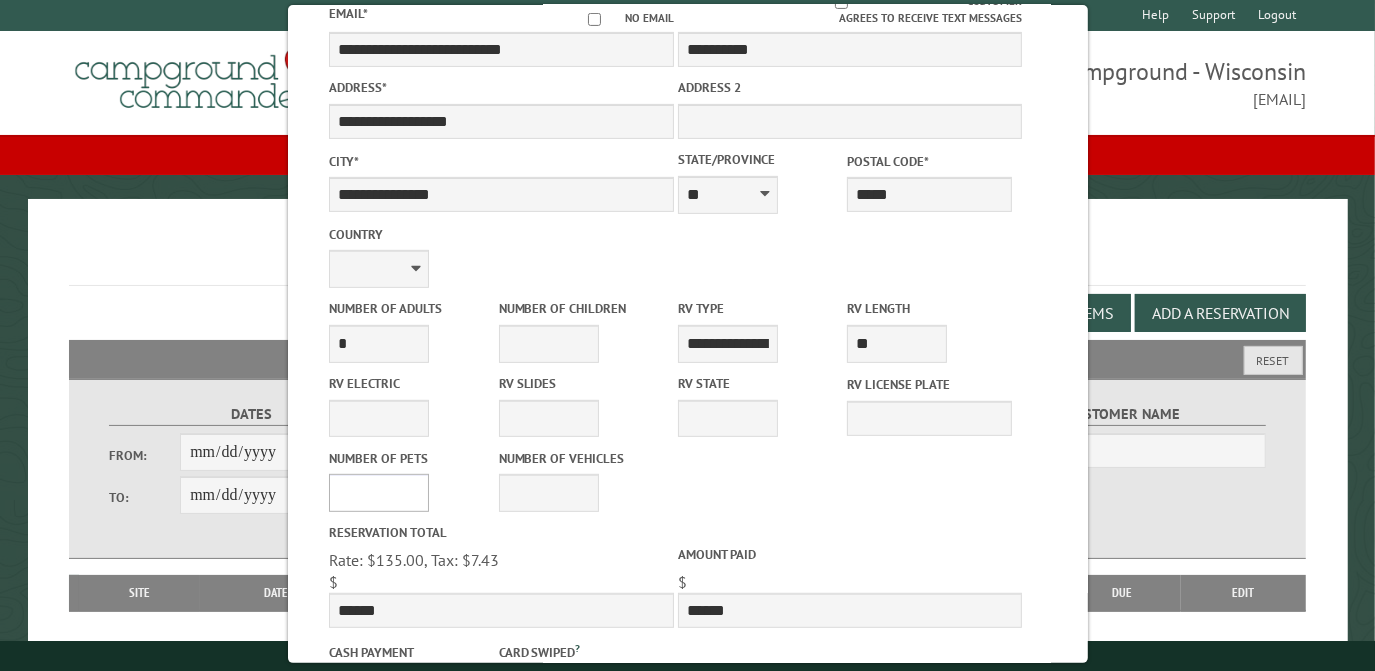 scroll, scrollTop: 442, scrollLeft: 0, axis: vertical 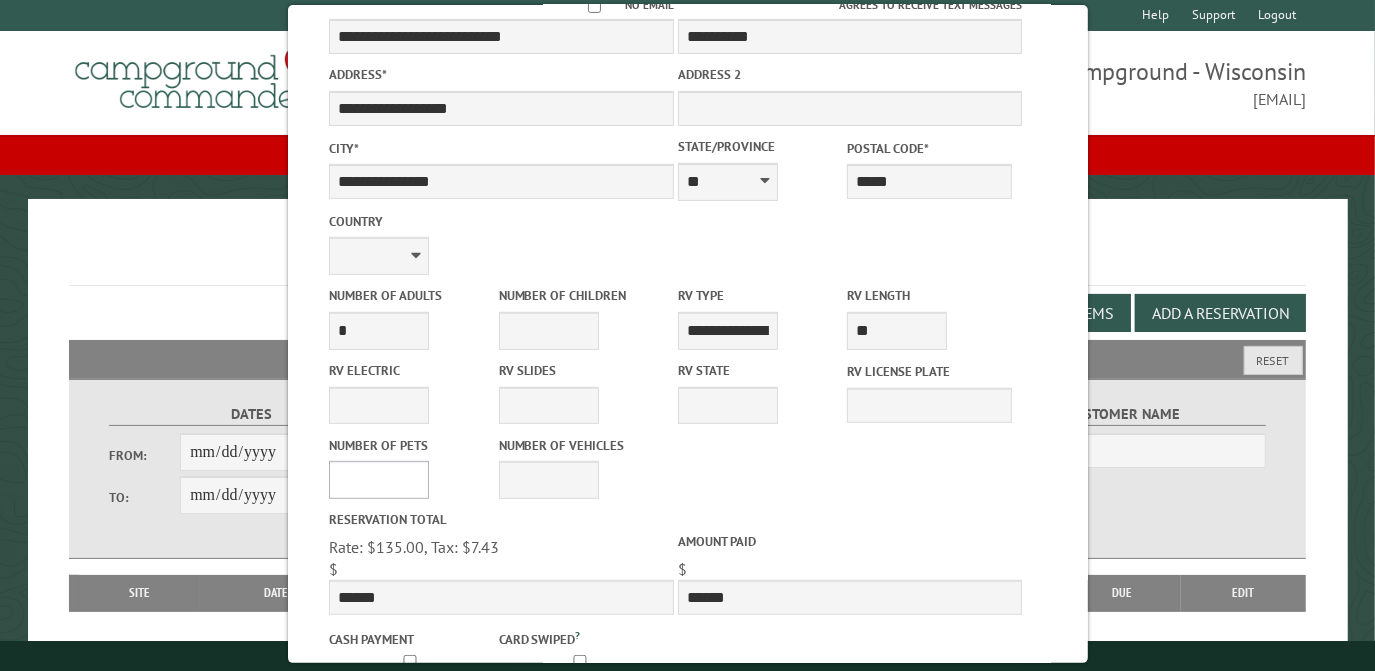 click on "* * * * * * * * * * **" at bounding box center [379, 480] 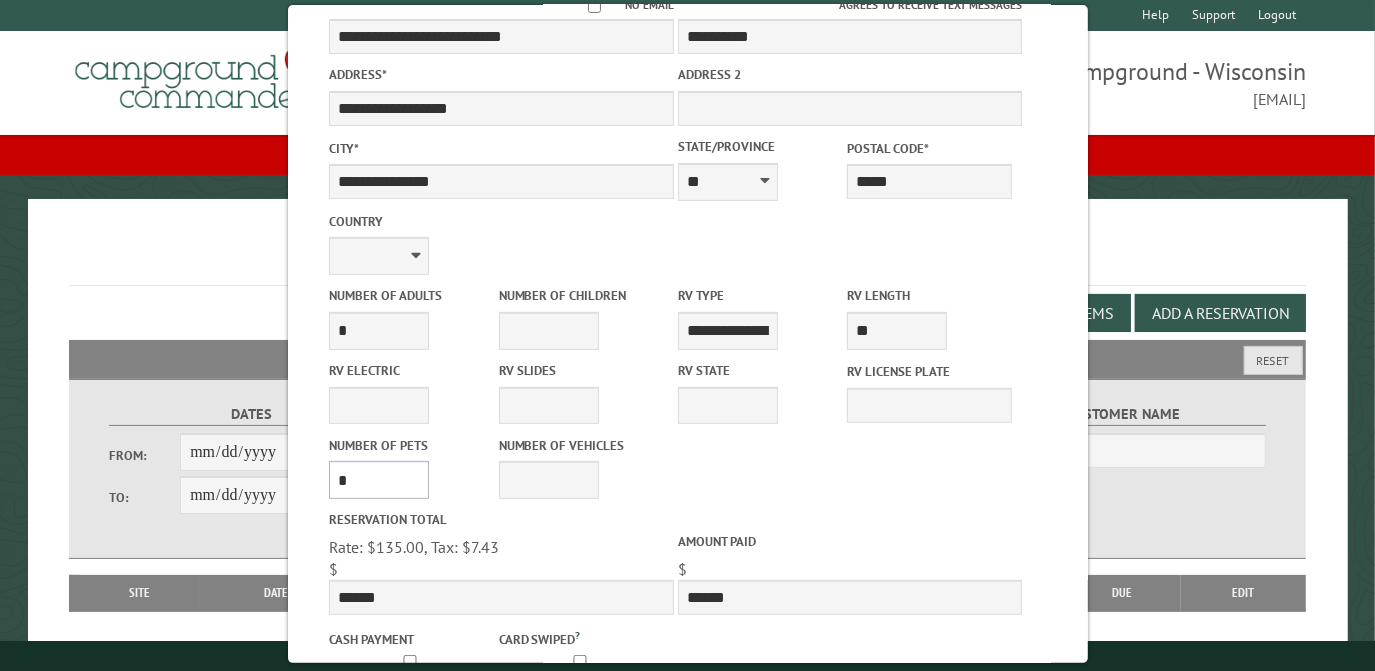 click on "* * * * * * * * * * **" at bounding box center (379, 480) 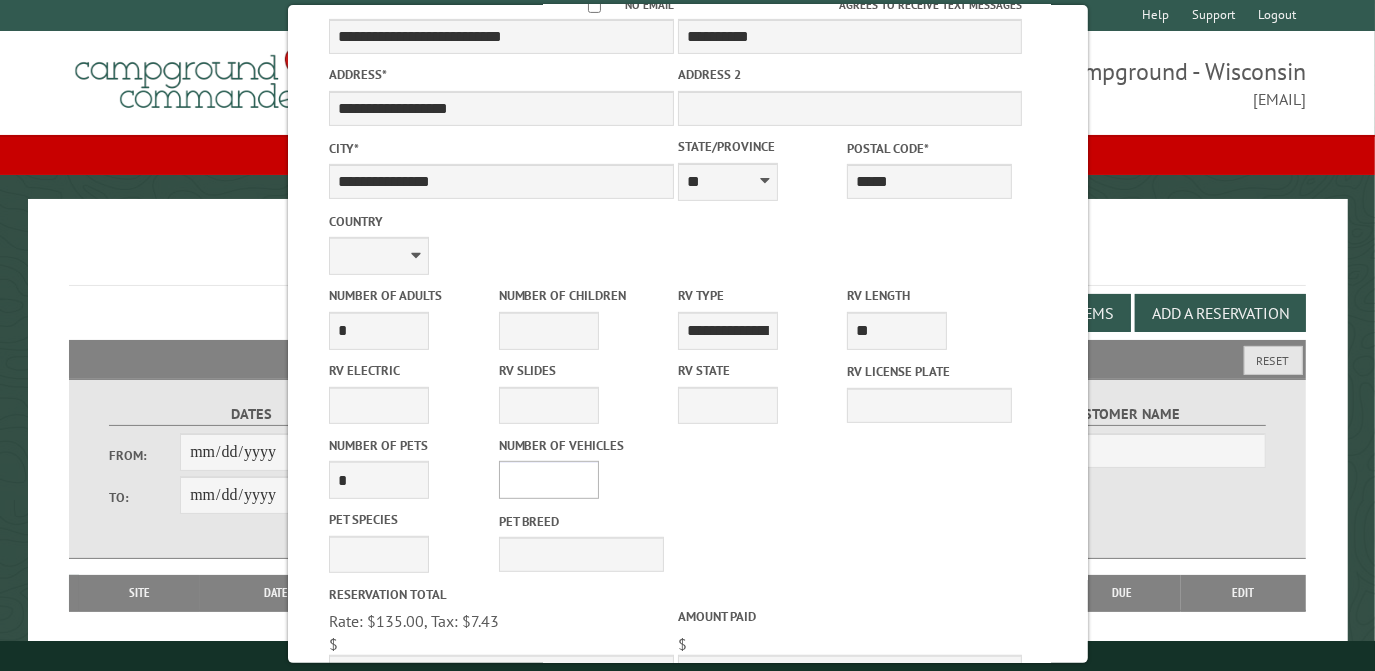 click on "* * * * * * * * * * **" at bounding box center (548, 480) 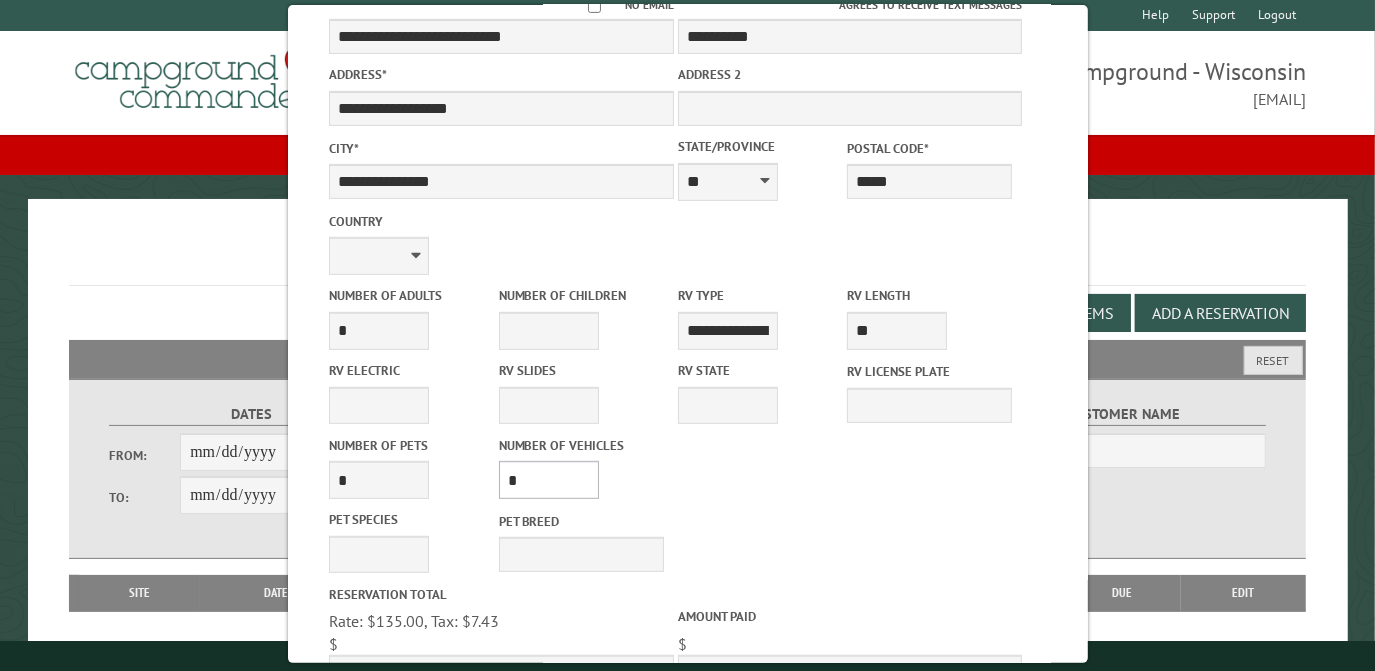click on "* * * * * * * * * * **" at bounding box center [548, 480] 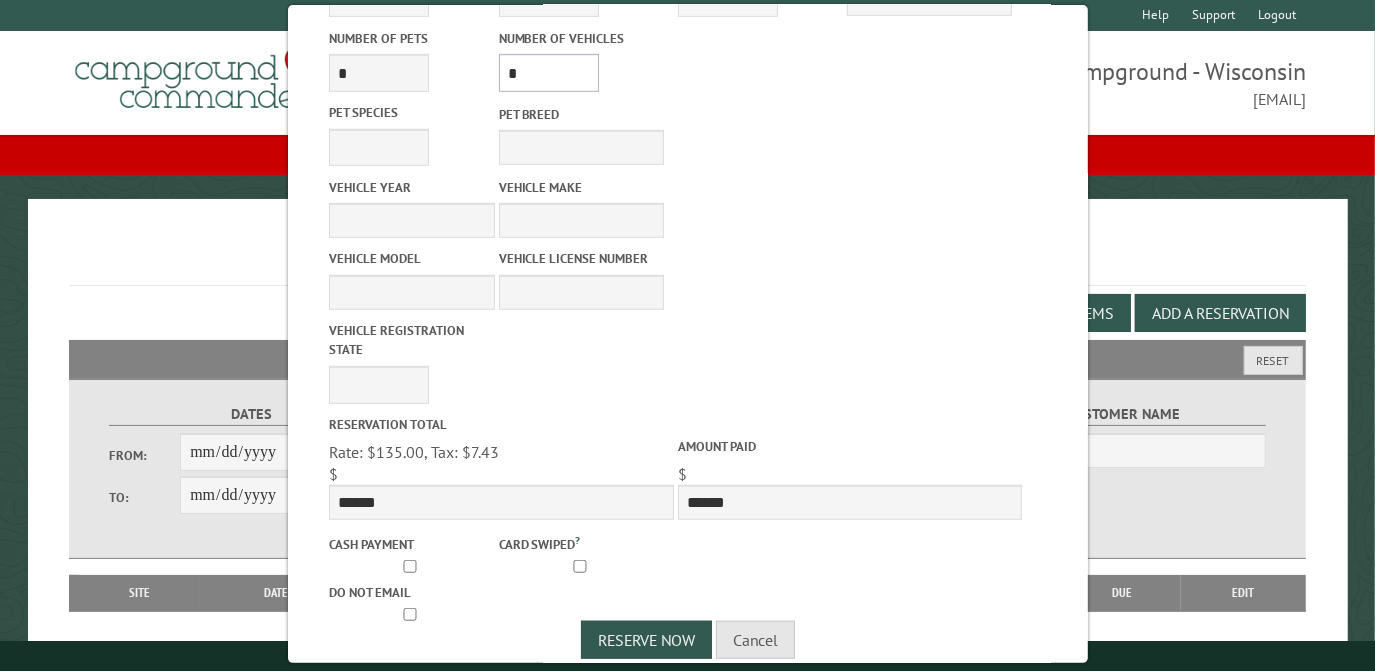 scroll, scrollTop: 872, scrollLeft: 0, axis: vertical 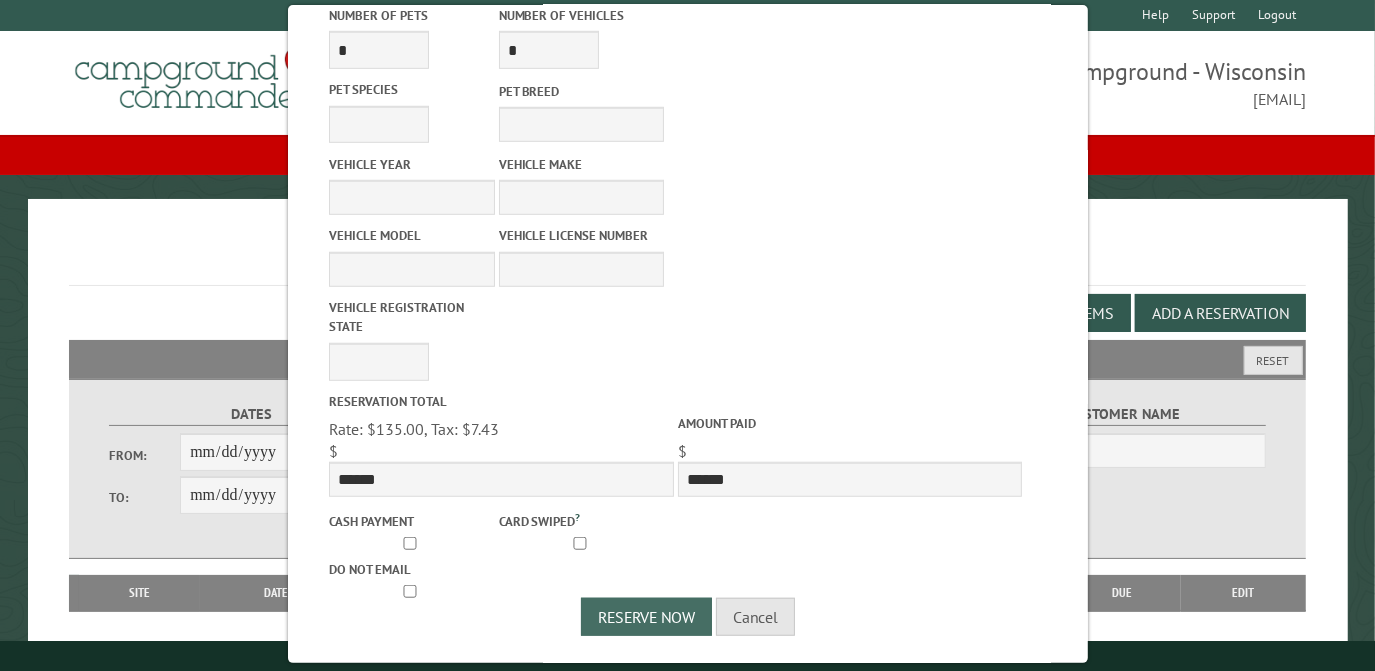 click on "Reserve Now" at bounding box center (646, 617) 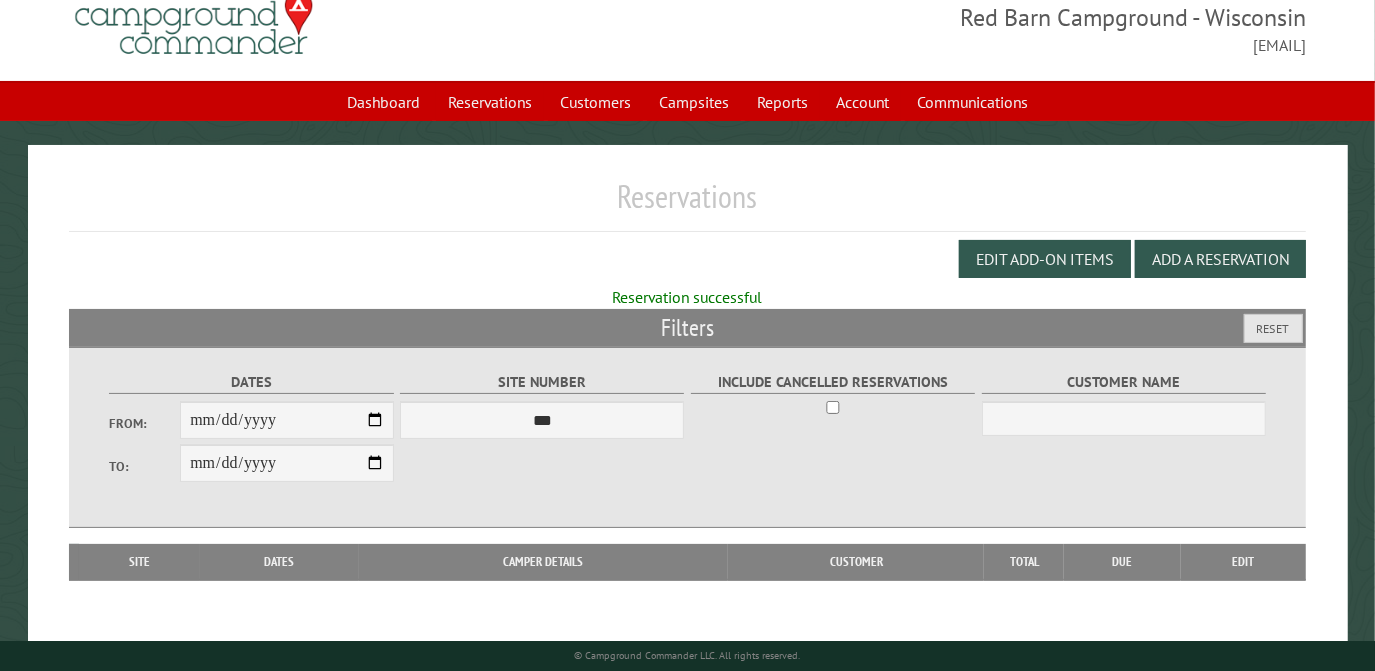 scroll, scrollTop: 0, scrollLeft: 0, axis: both 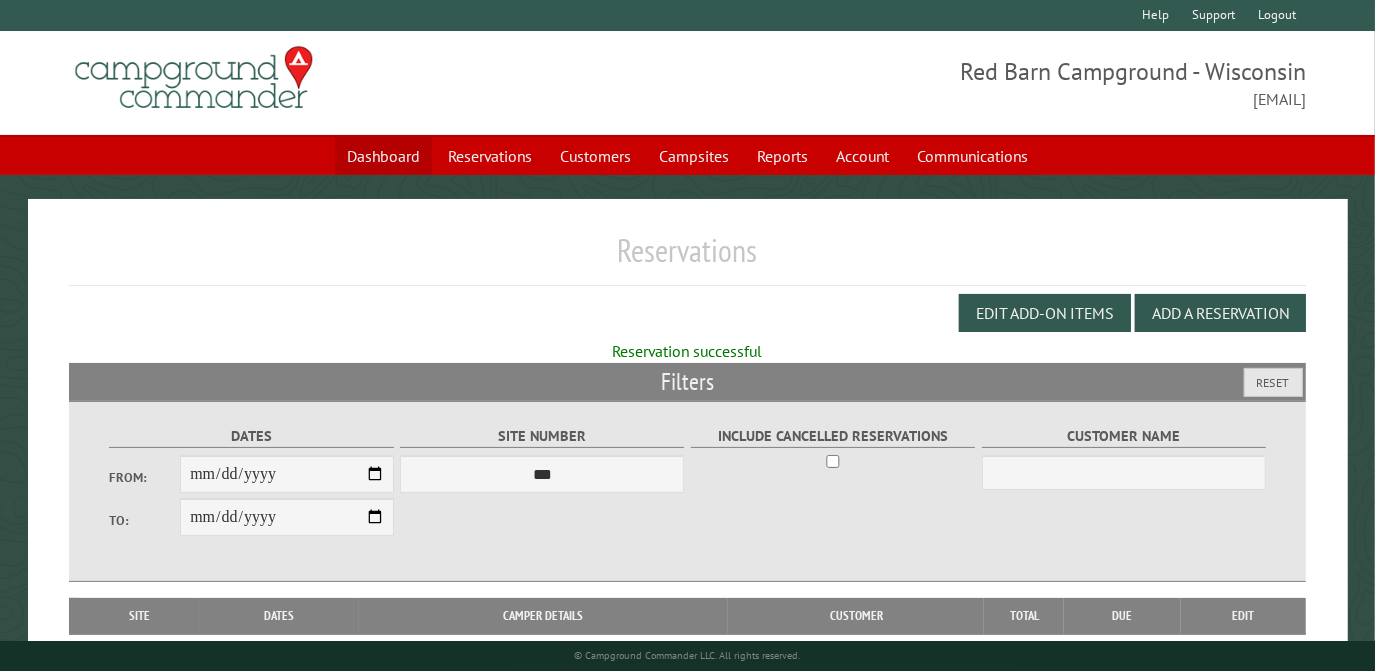 click on "Dashboard" at bounding box center (383, 156) 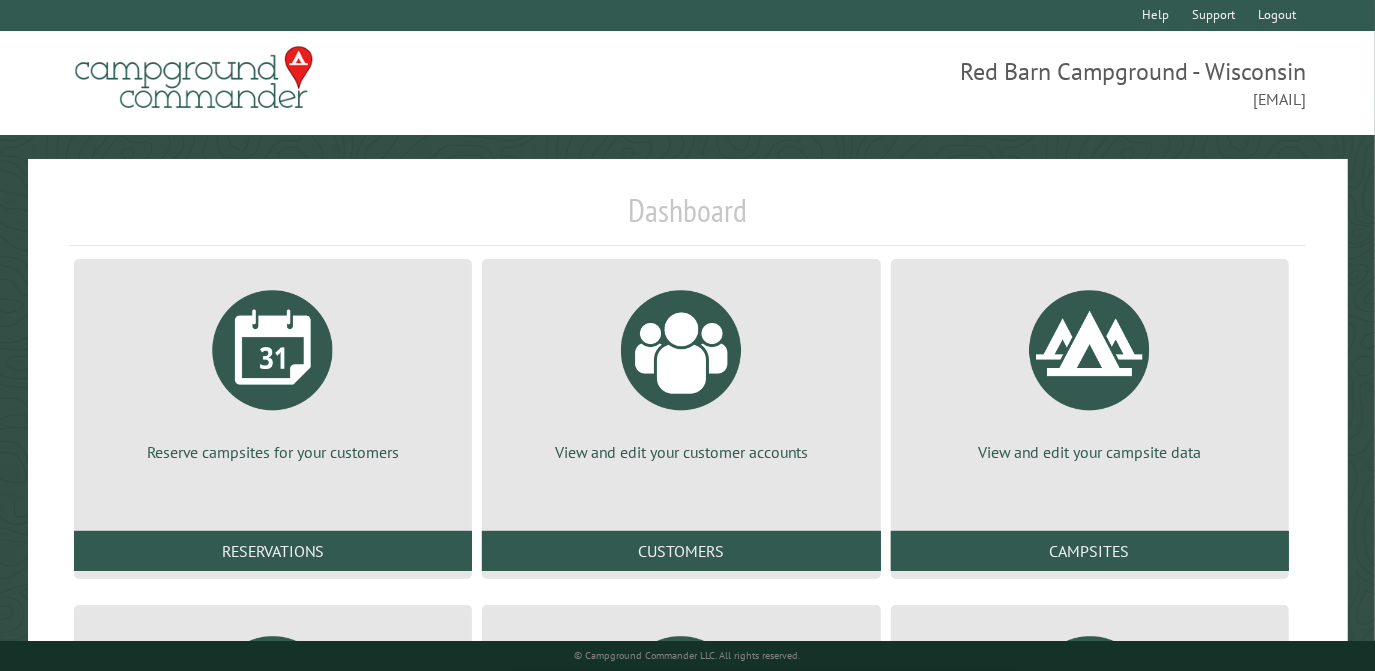 scroll, scrollTop: 272, scrollLeft: 0, axis: vertical 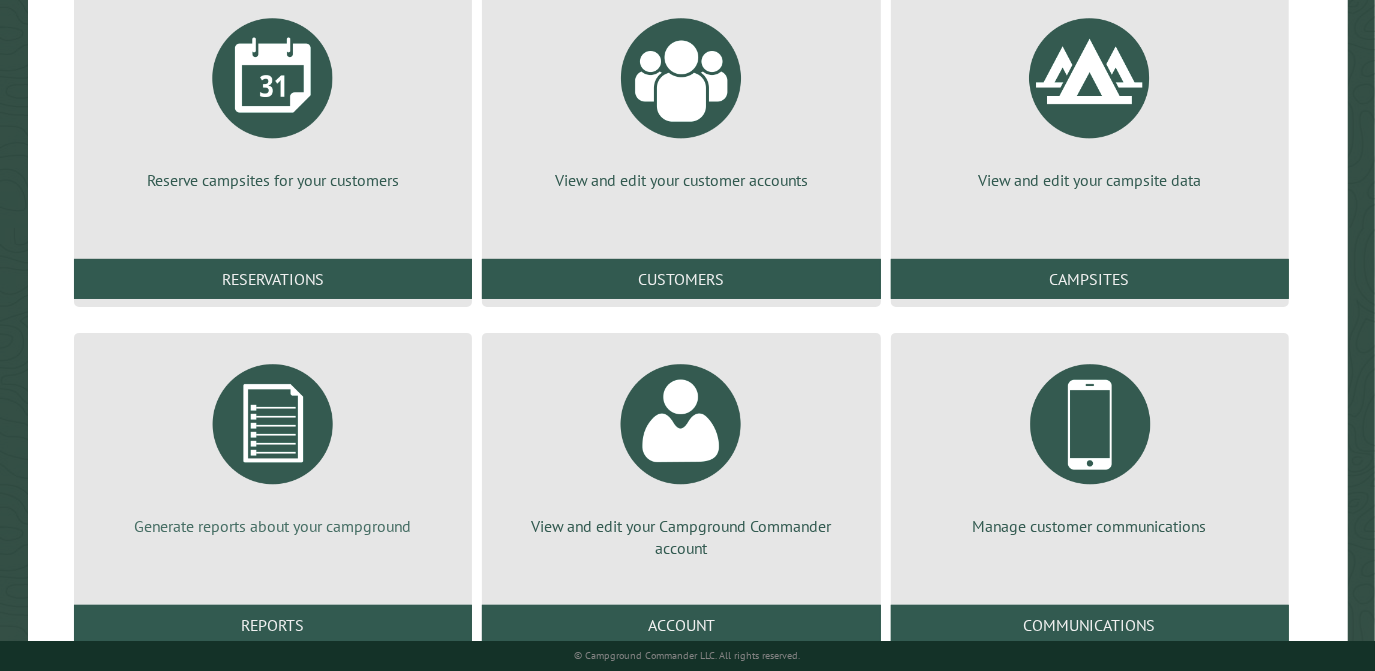 click at bounding box center [273, 424] 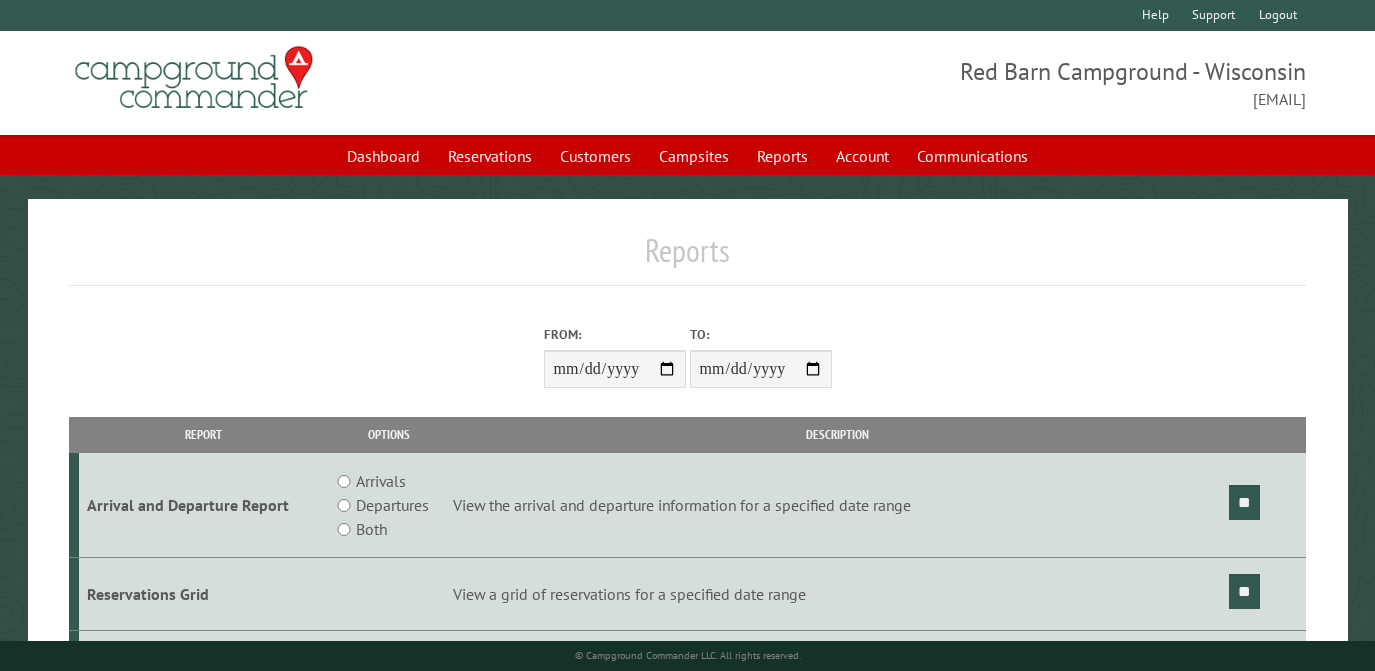 scroll, scrollTop: 0, scrollLeft: 0, axis: both 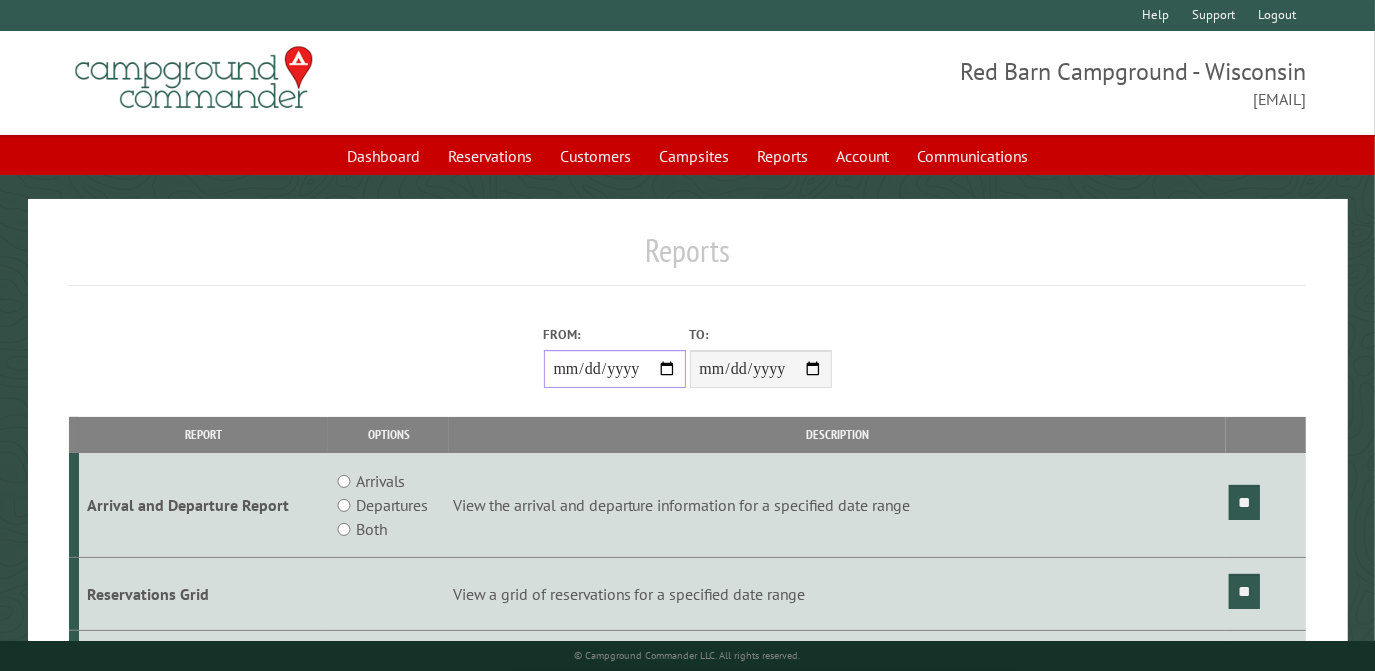 click on "From:" at bounding box center [615, 369] 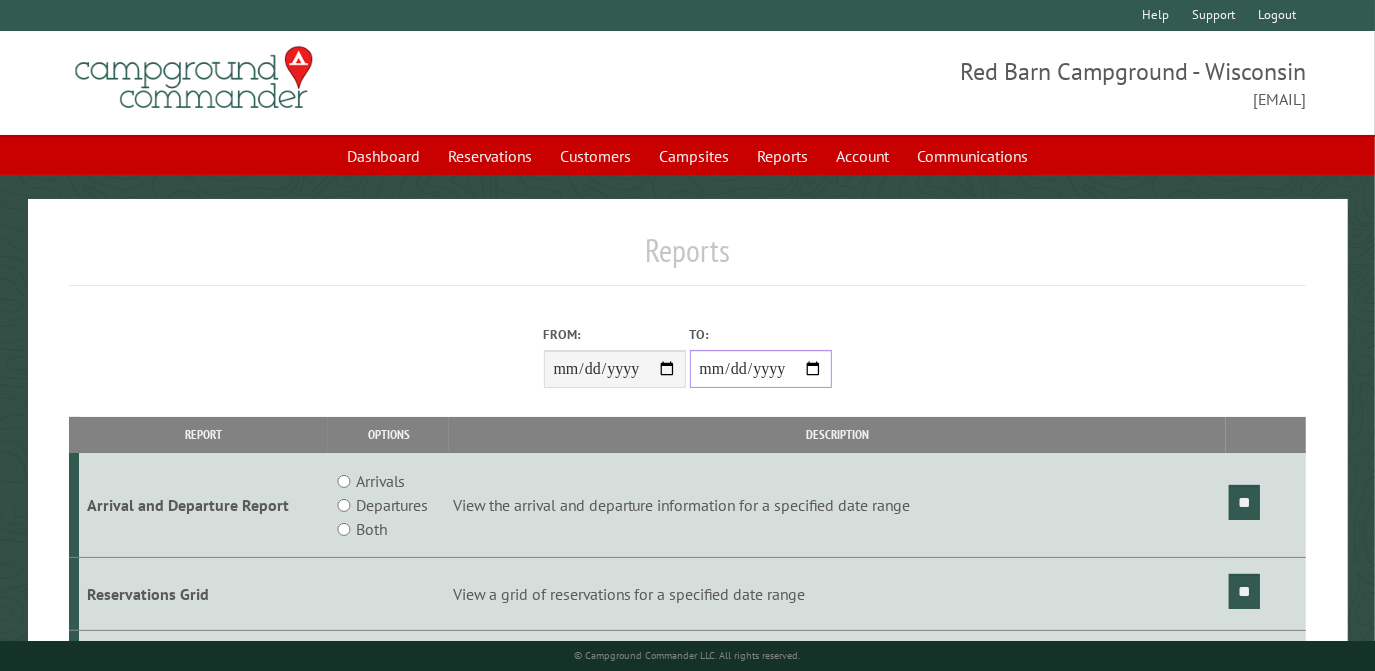 click on "**********" at bounding box center [761, 369] 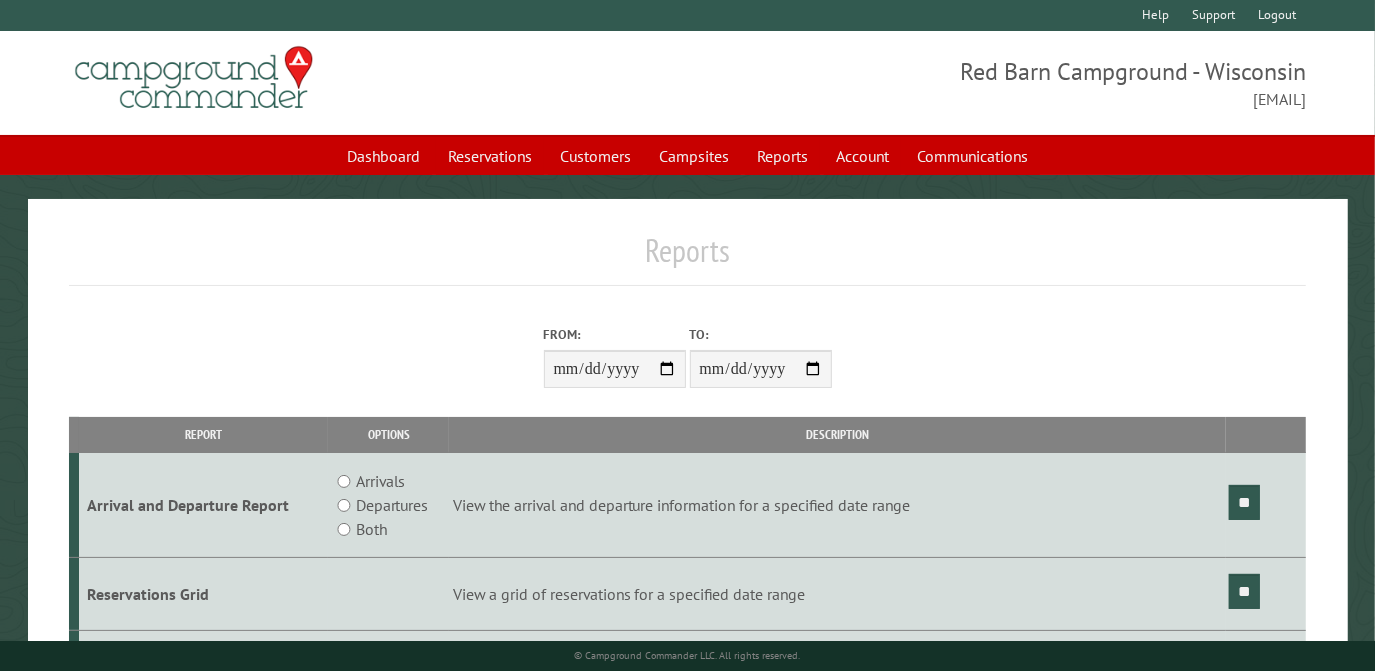 click on "Both" at bounding box center [371, 529] 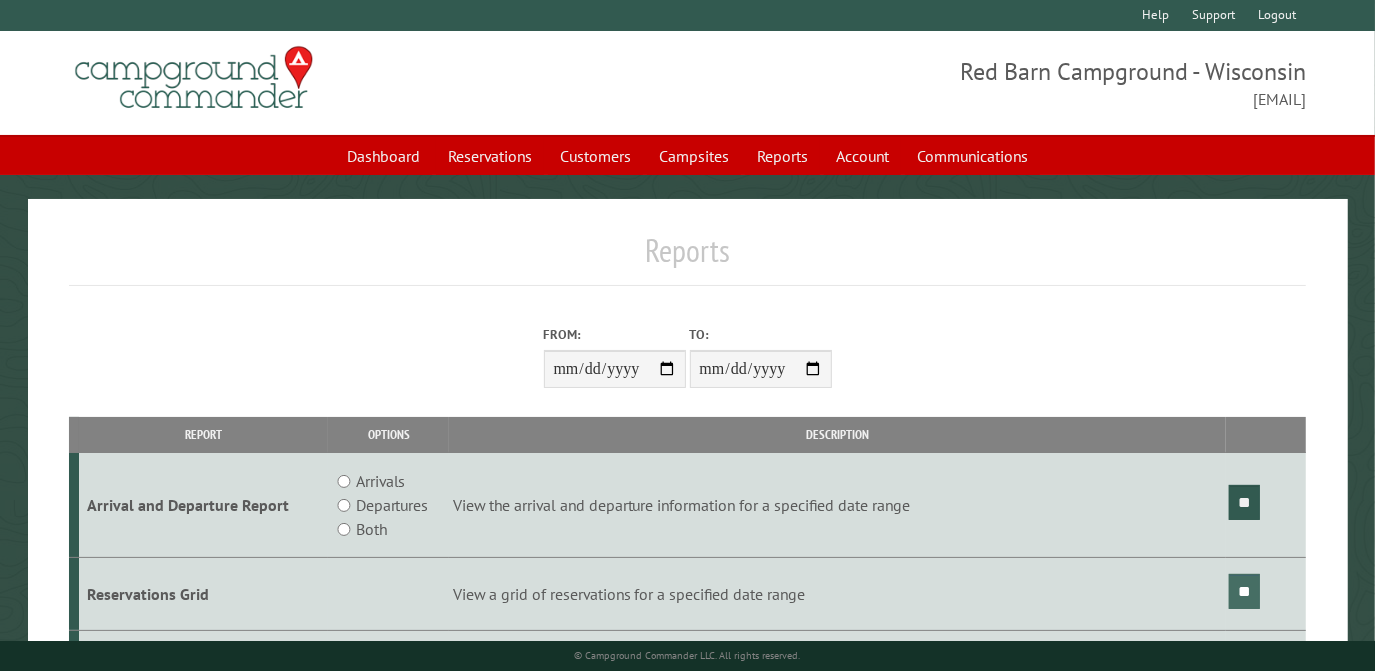 click on "**" at bounding box center [1244, 591] 